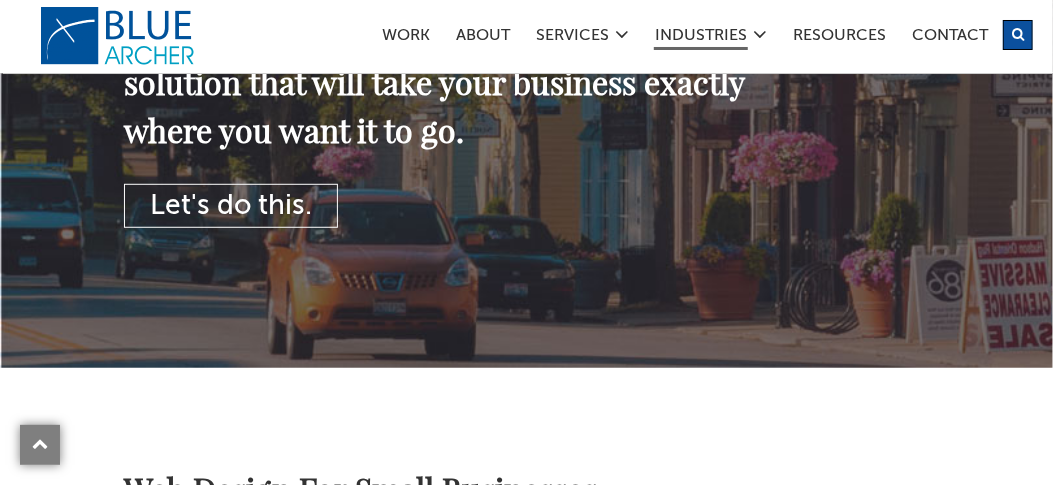 scroll, scrollTop: 499, scrollLeft: 0, axis: vertical 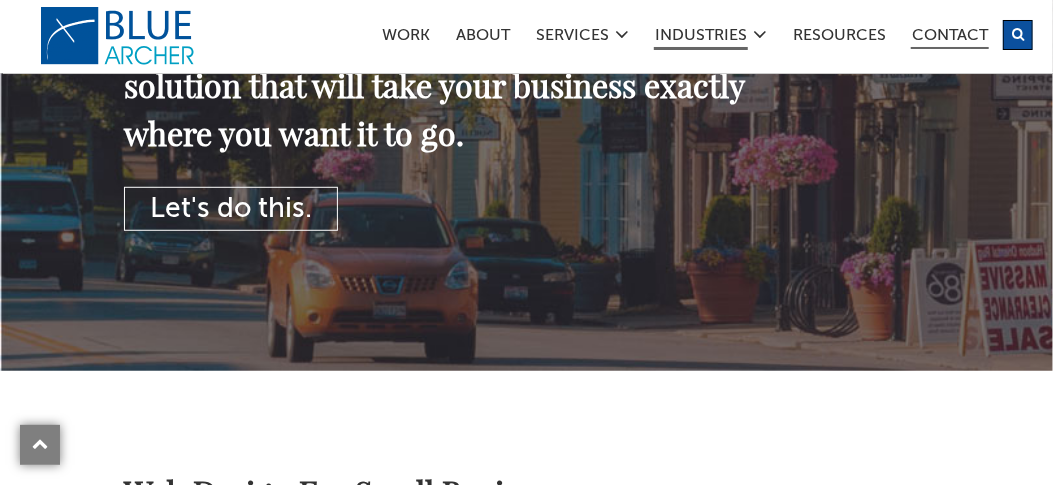 click on "Contact" at bounding box center (950, 38) 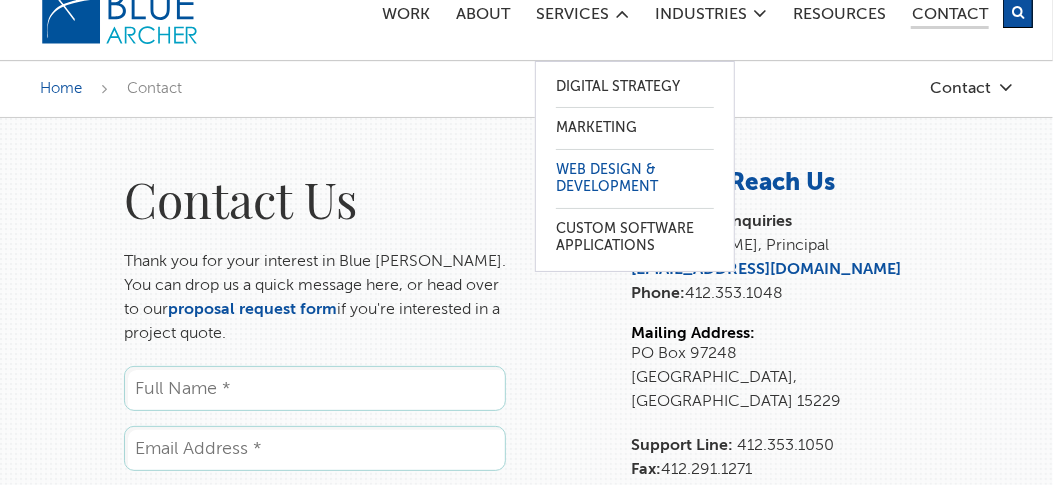 scroll, scrollTop: 41, scrollLeft: 0, axis: vertical 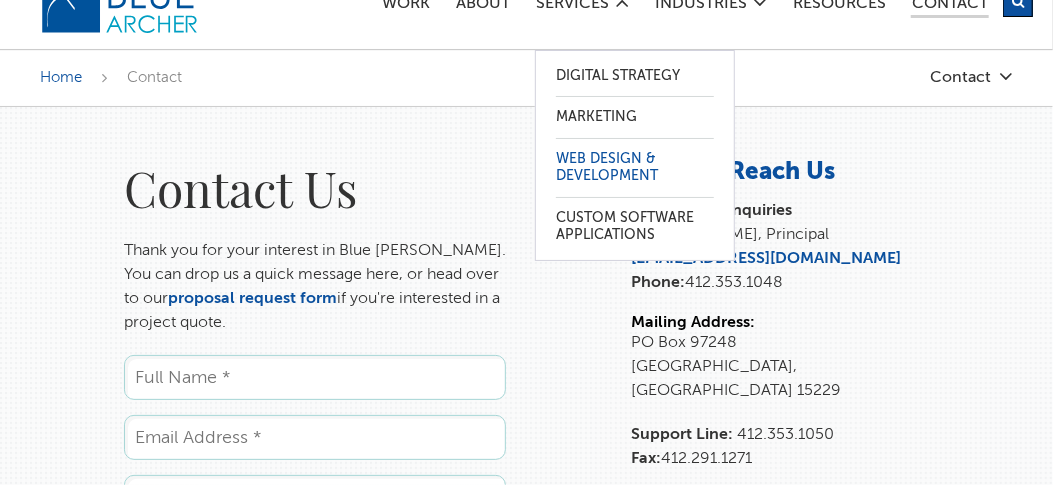 click on "Web Design & Development" at bounding box center (635, 168) 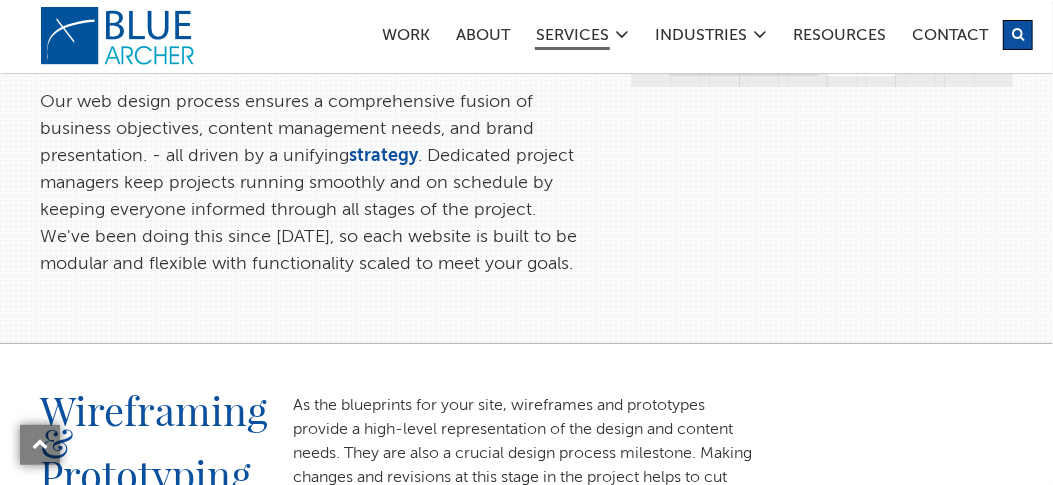 scroll, scrollTop: 426, scrollLeft: 0, axis: vertical 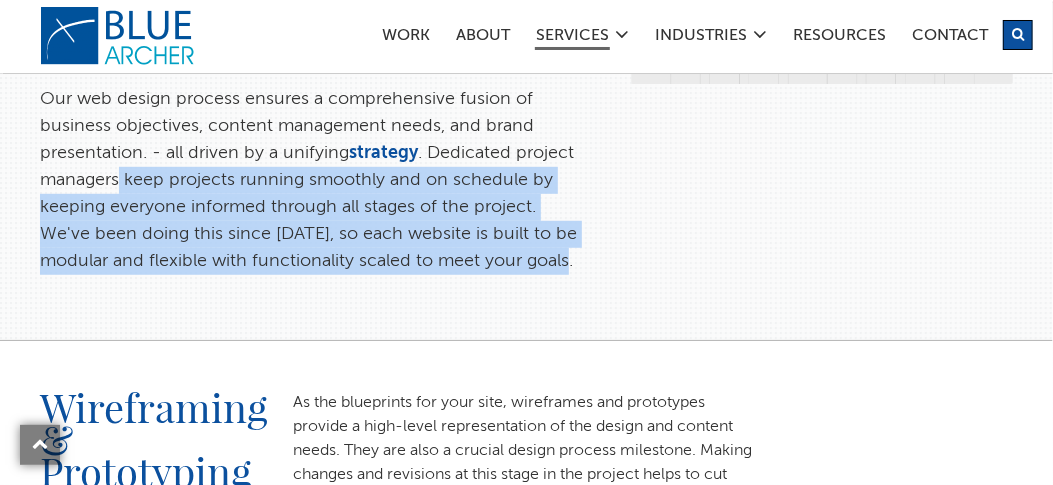 drag, startPoint x: 121, startPoint y: 181, endPoint x: 517, endPoint y: 260, distance: 403.80316 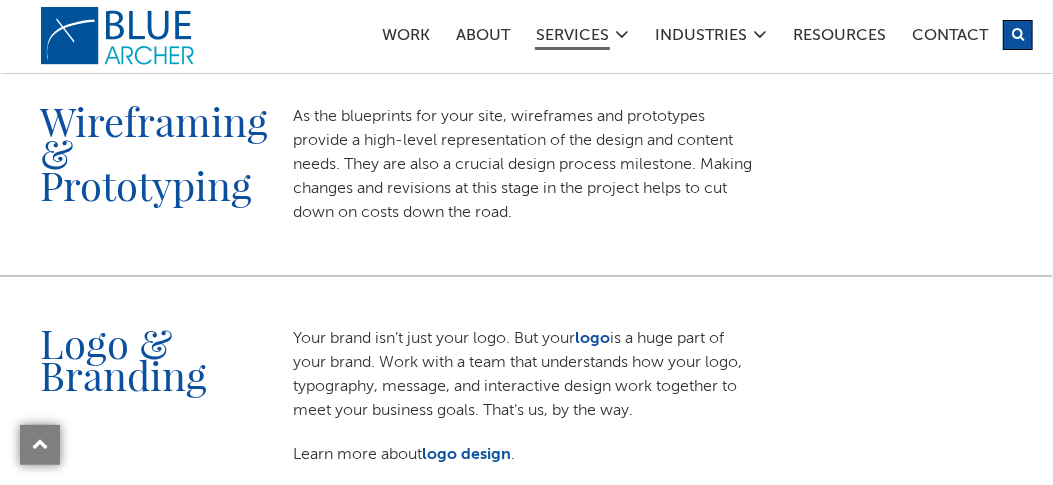 scroll, scrollTop: 710, scrollLeft: 0, axis: vertical 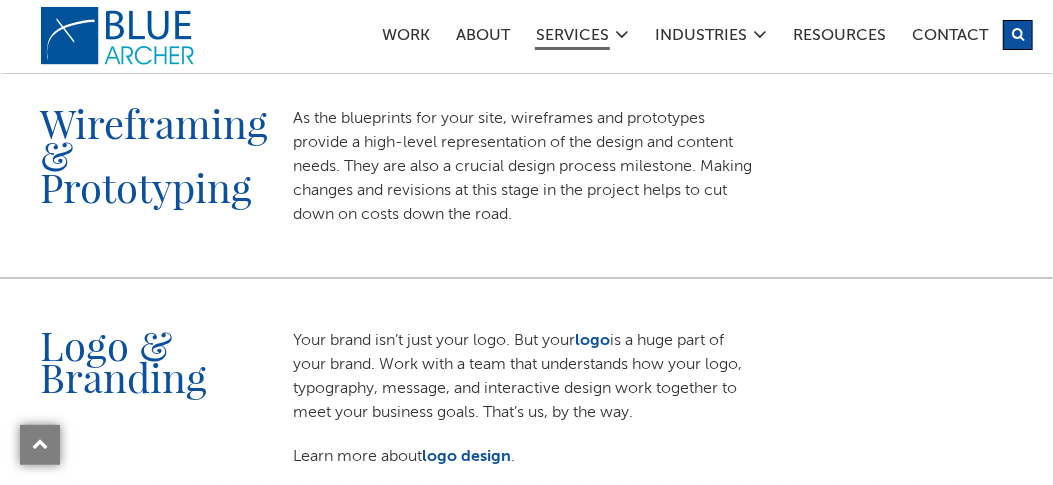 drag, startPoint x: 363, startPoint y: 213, endPoint x: 552, endPoint y: 208, distance: 189.06613 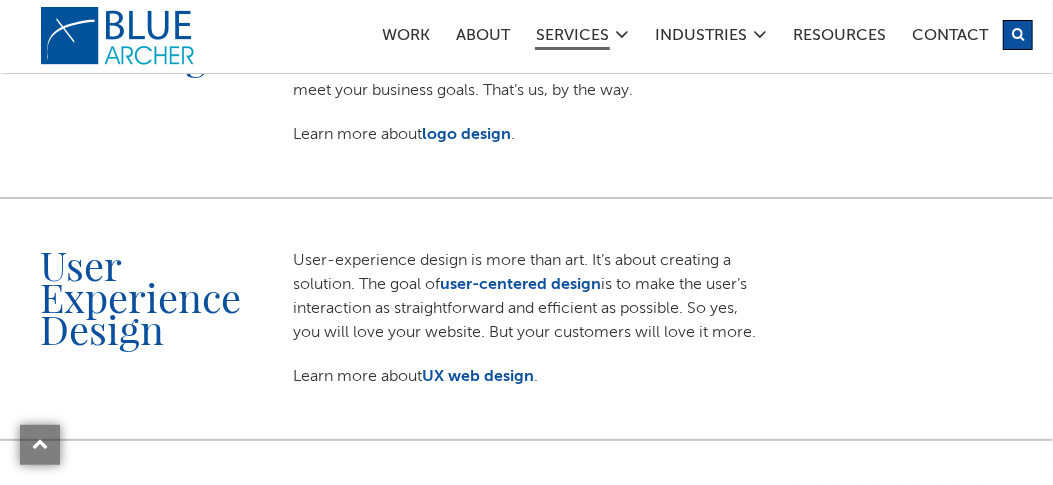 scroll, scrollTop: 1101, scrollLeft: 0, axis: vertical 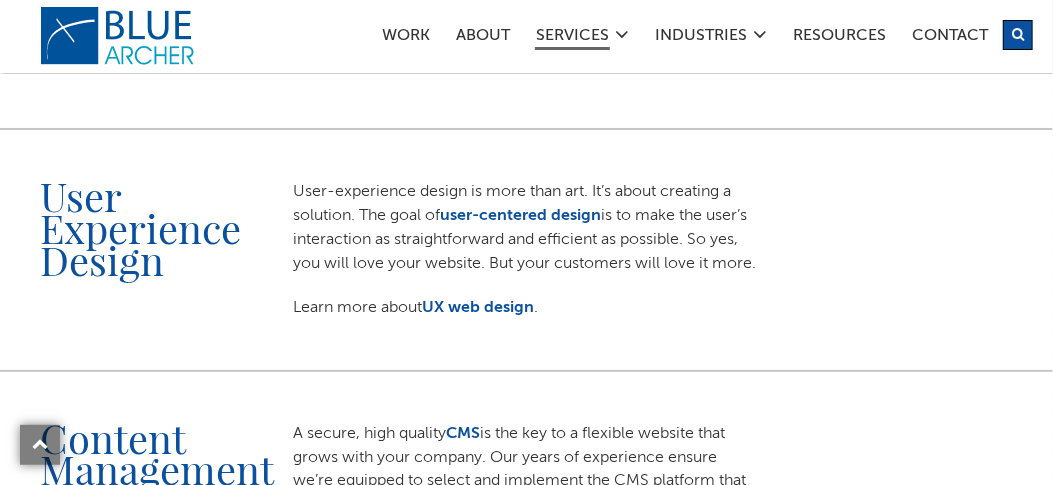 drag, startPoint x: 323, startPoint y: 262, endPoint x: 760, endPoint y: 259, distance: 437.01028 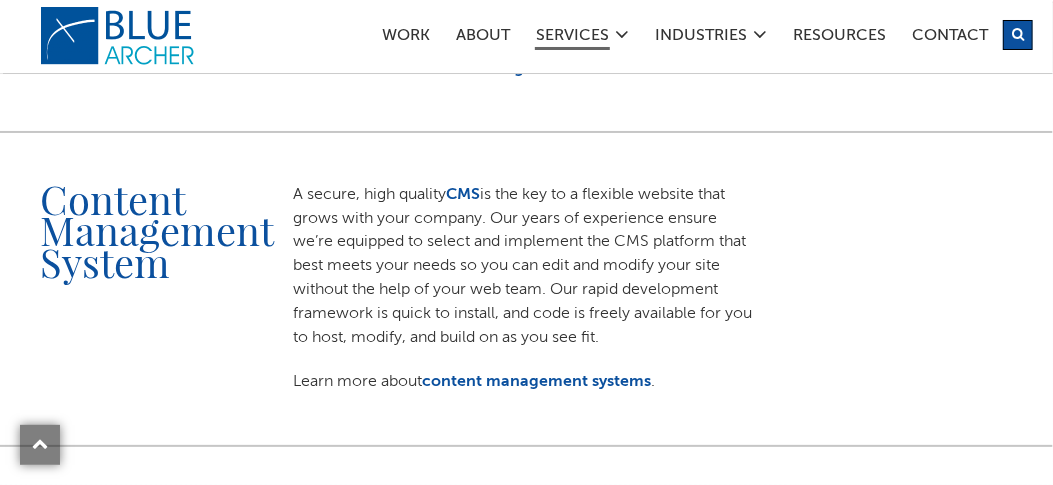 scroll, scrollTop: 1359, scrollLeft: 0, axis: vertical 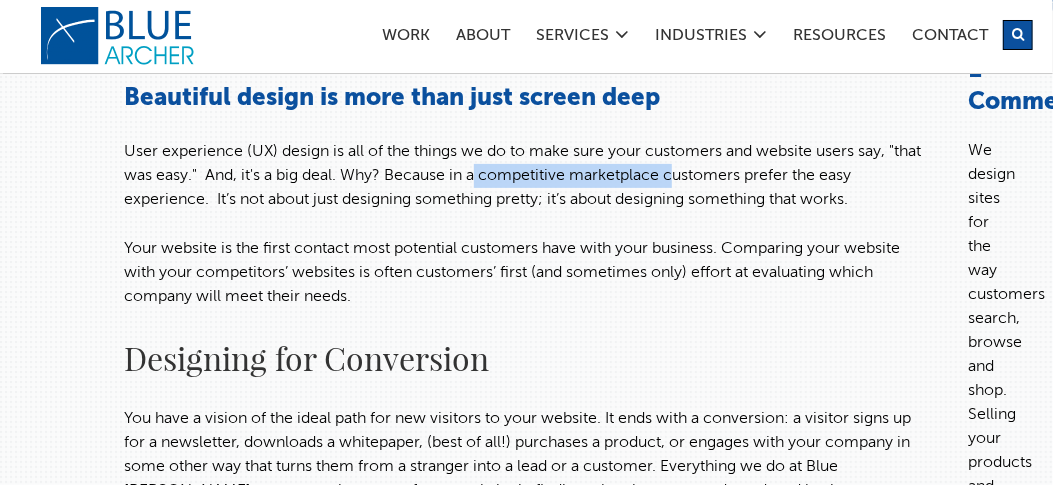 drag, startPoint x: 505, startPoint y: 176, endPoint x: 676, endPoint y: 186, distance: 171.29214 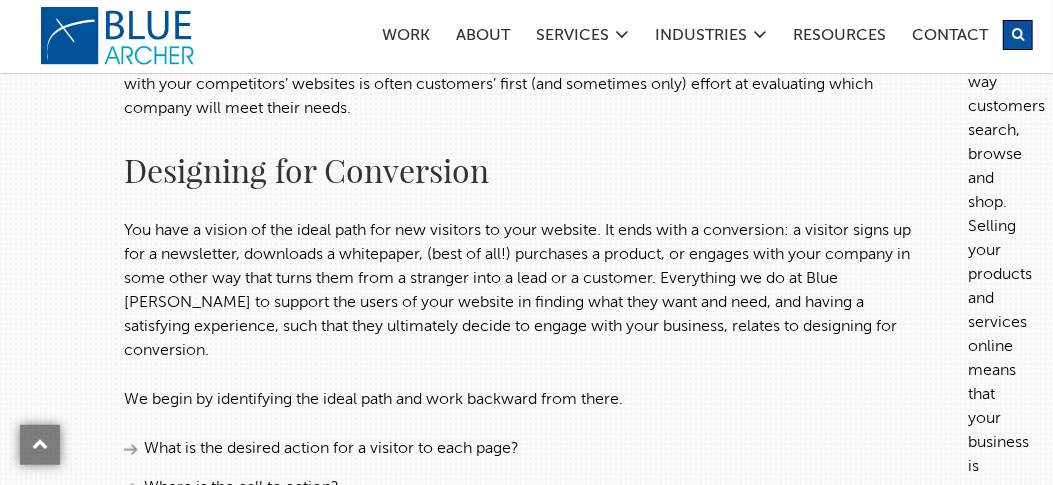 scroll, scrollTop: 375, scrollLeft: 0, axis: vertical 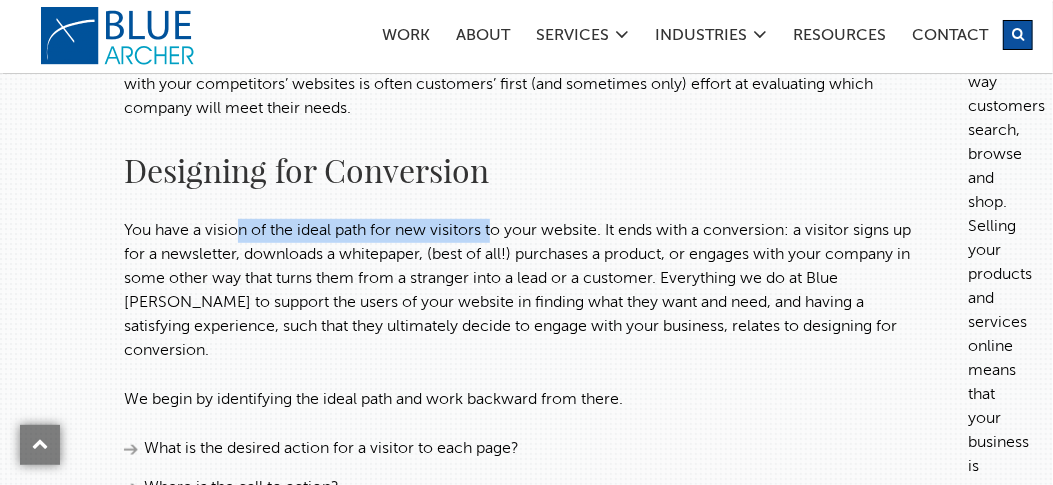 drag, startPoint x: 300, startPoint y: 232, endPoint x: 487, endPoint y: 228, distance: 187.04277 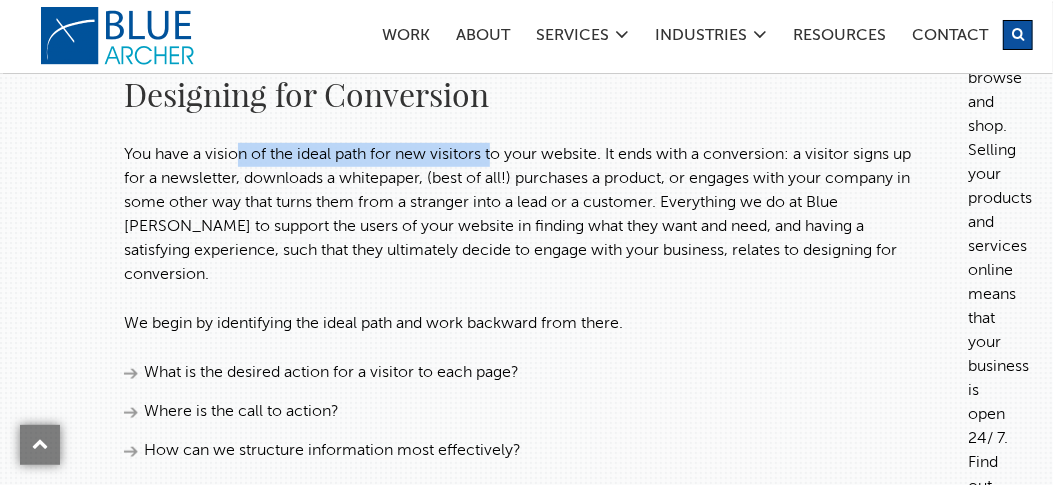 scroll, scrollTop: 450, scrollLeft: 0, axis: vertical 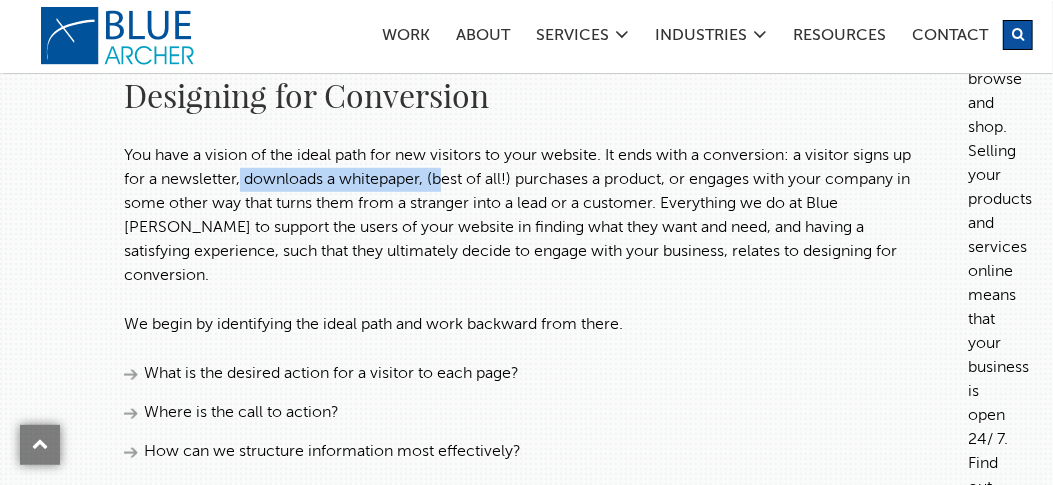 drag, startPoint x: 238, startPoint y: 176, endPoint x: 440, endPoint y: 174, distance: 202.0099 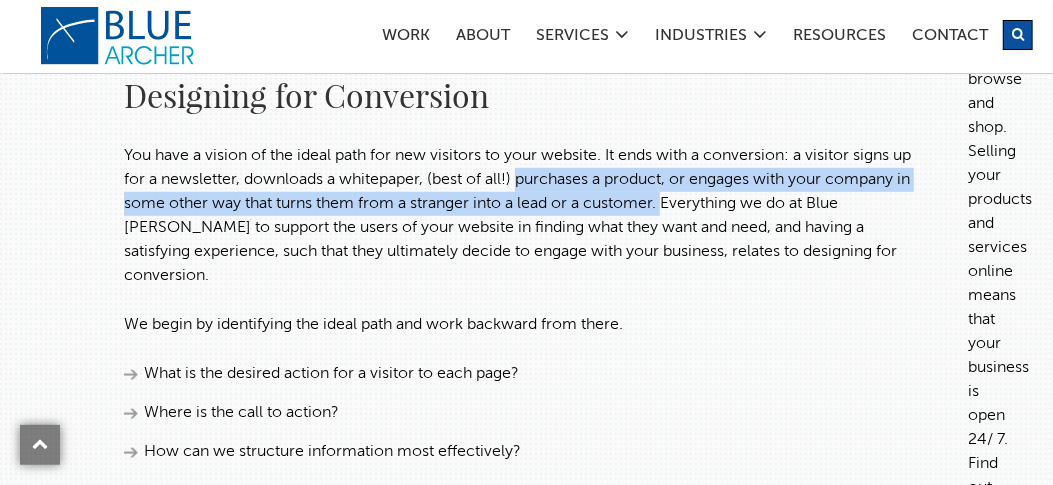 drag, startPoint x: 531, startPoint y: 179, endPoint x: 651, endPoint y: 199, distance: 121.65525 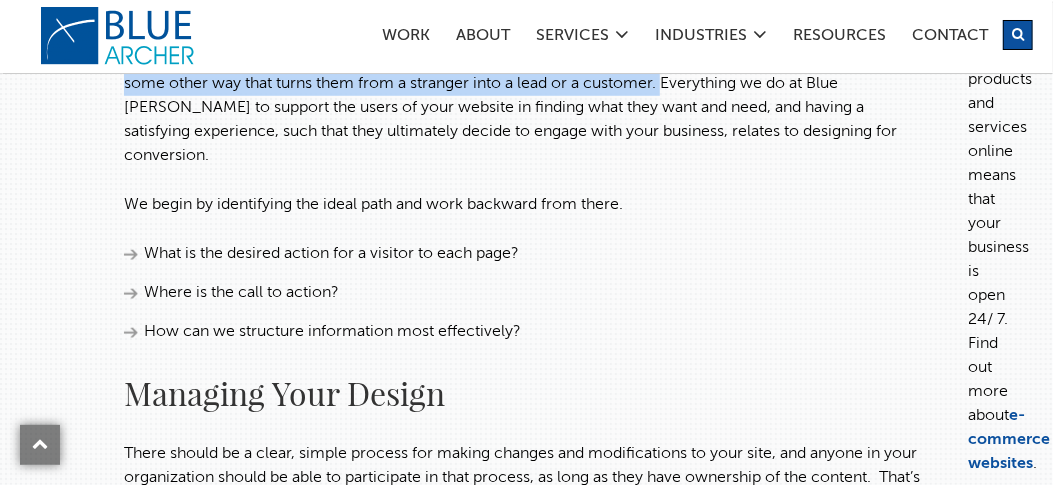 scroll, scrollTop: 576, scrollLeft: 0, axis: vertical 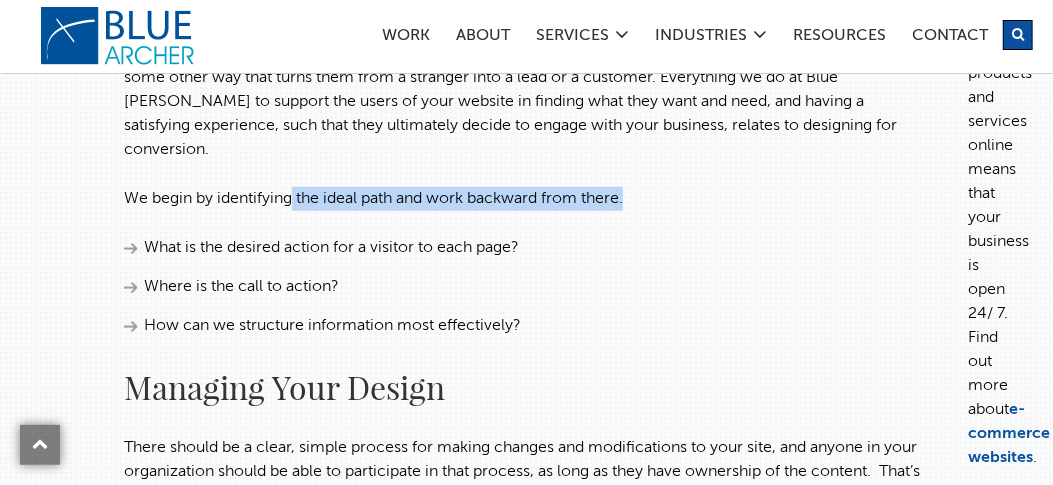 drag, startPoint x: 294, startPoint y: 176, endPoint x: 688, endPoint y: 169, distance: 394.06216 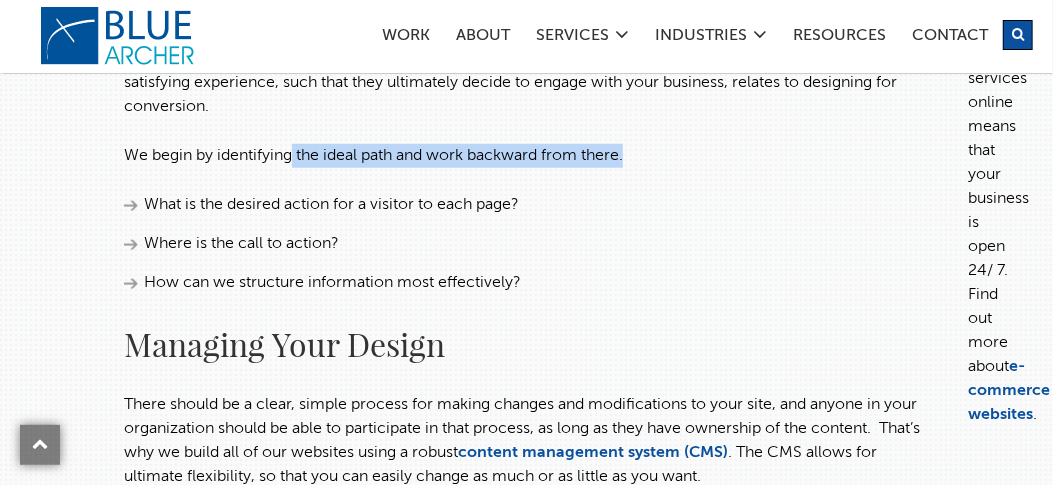 scroll, scrollTop: 630, scrollLeft: 0, axis: vertical 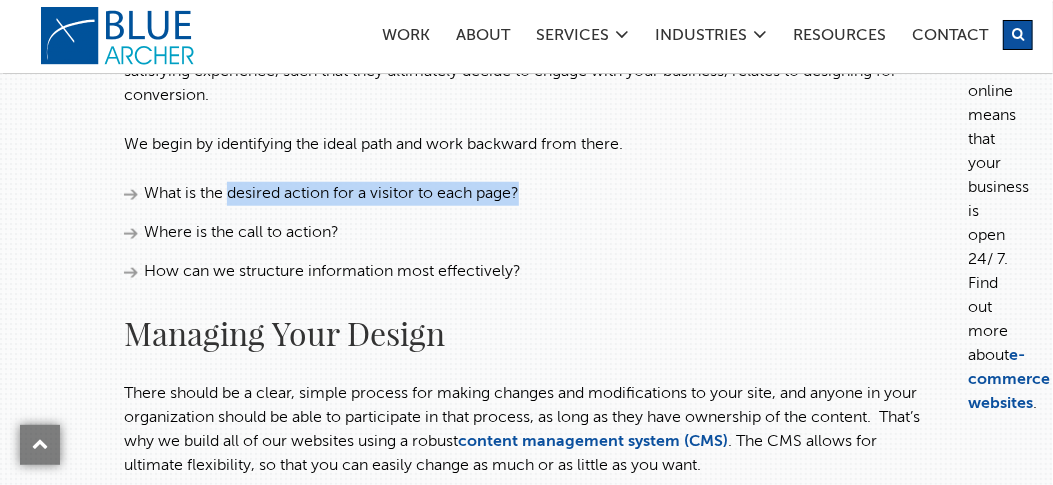 drag, startPoint x: 238, startPoint y: 172, endPoint x: 573, endPoint y: 168, distance: 335.02386 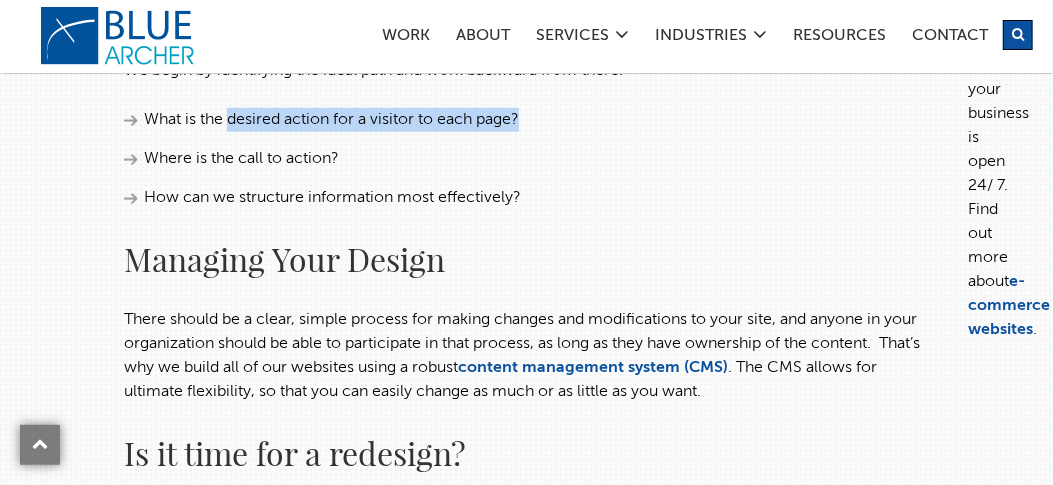 scroll, scrollTop: 697, scrollLeft: 0, axis: vertical 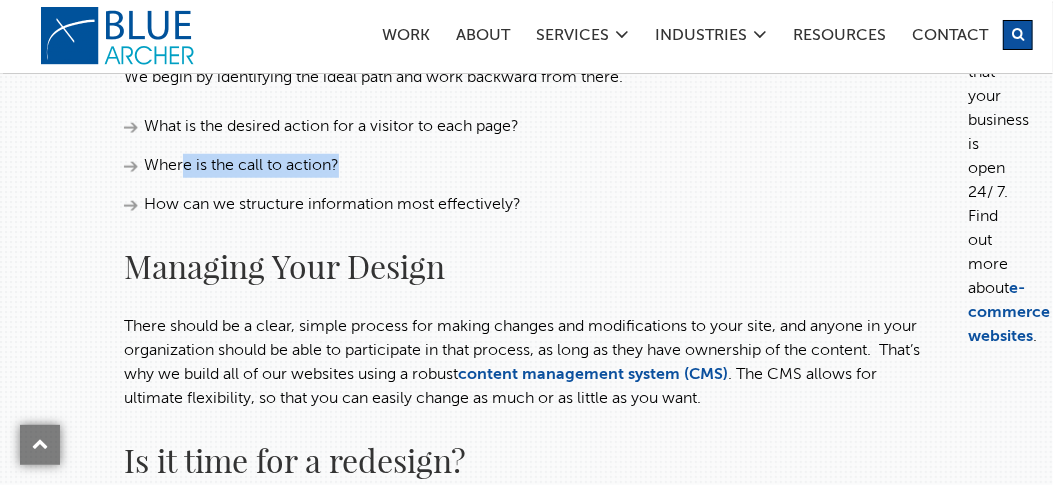 drag, startPoint x: 187, startPoint y: 142, endPoint x: 374, endPoint y: 136, distance: 187.09624 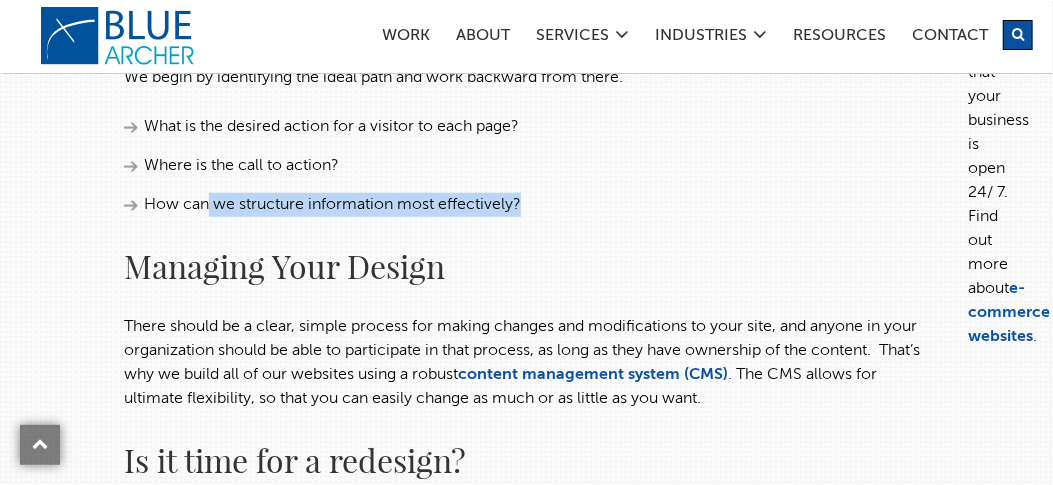 drag, startPoint x: 238, startPoint y: 180, endPoint x: 576, endPoint y: 176, distance: 338.02368 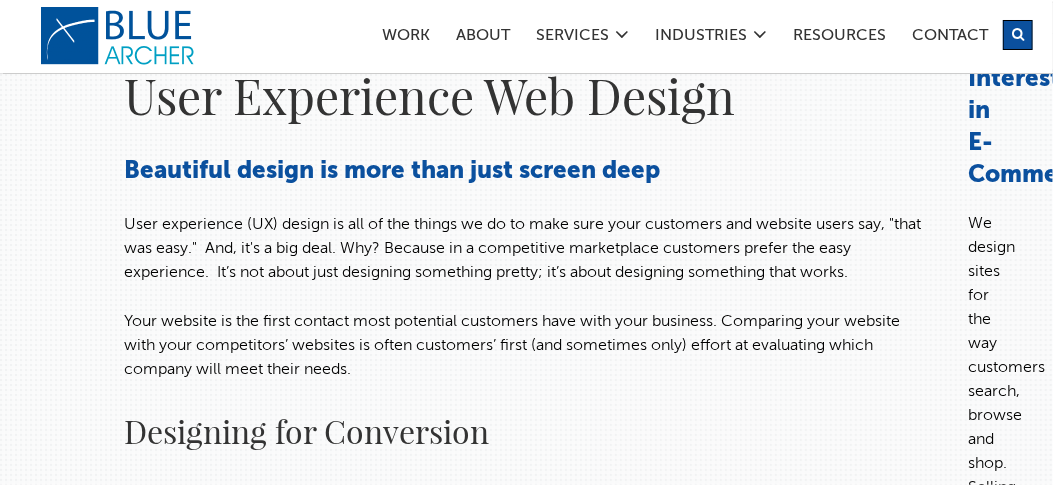 scroll, scrollTop: 125, scrollLeft: 0, axis: vertical 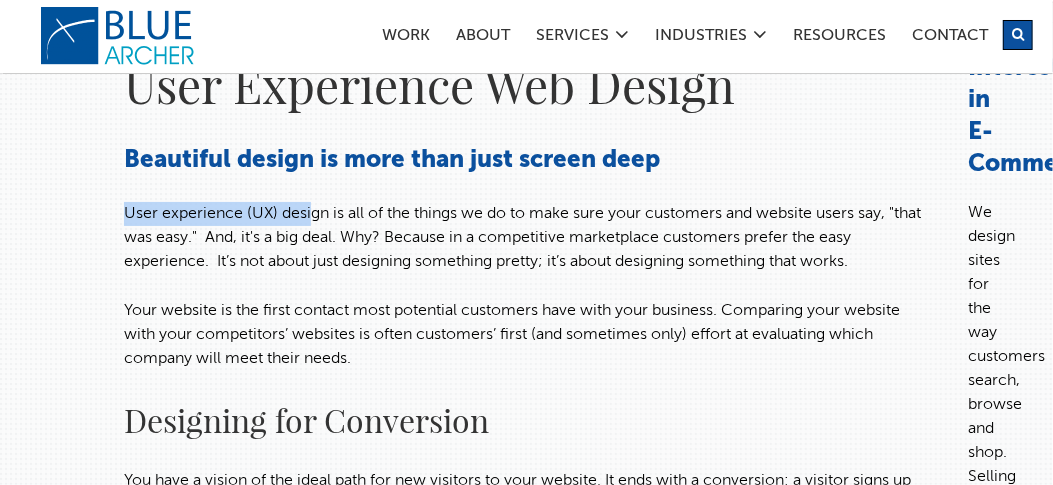 drag, startPoint x: 124, startPoint y: 210, endPoint x: 313, endPoint y: 215, distance: 189.06613 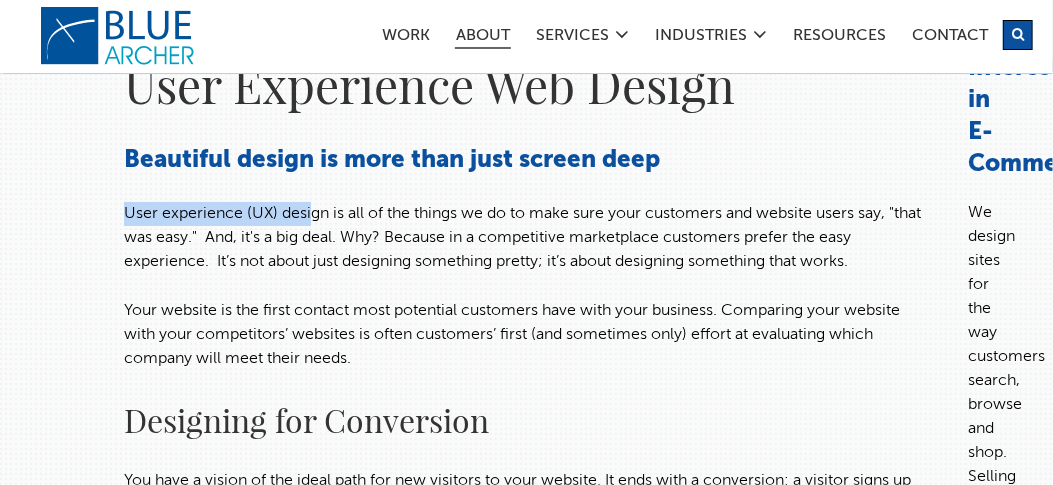 click on "ABOUT" at bounding box center [483, 38] 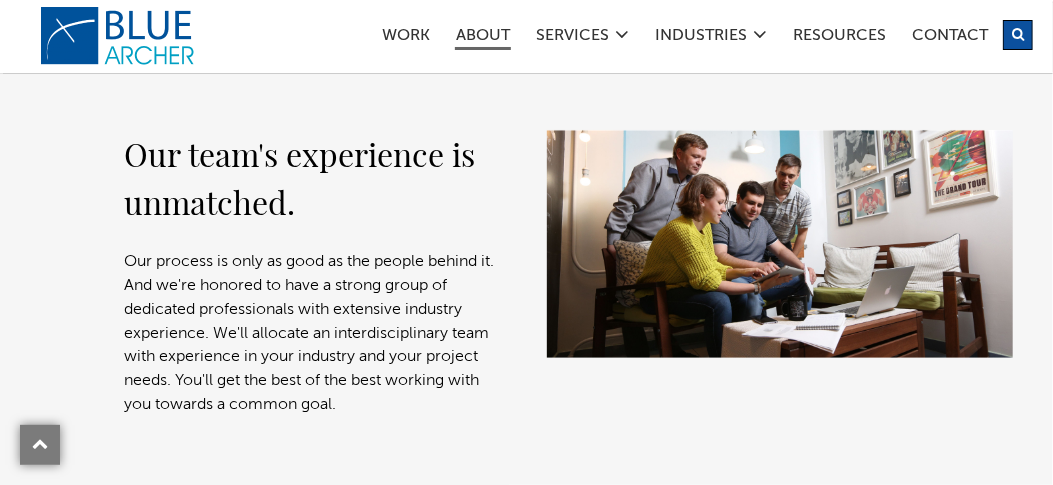 scroll, scrollTop: 1246, scrollLeft: 0, axis: vertical 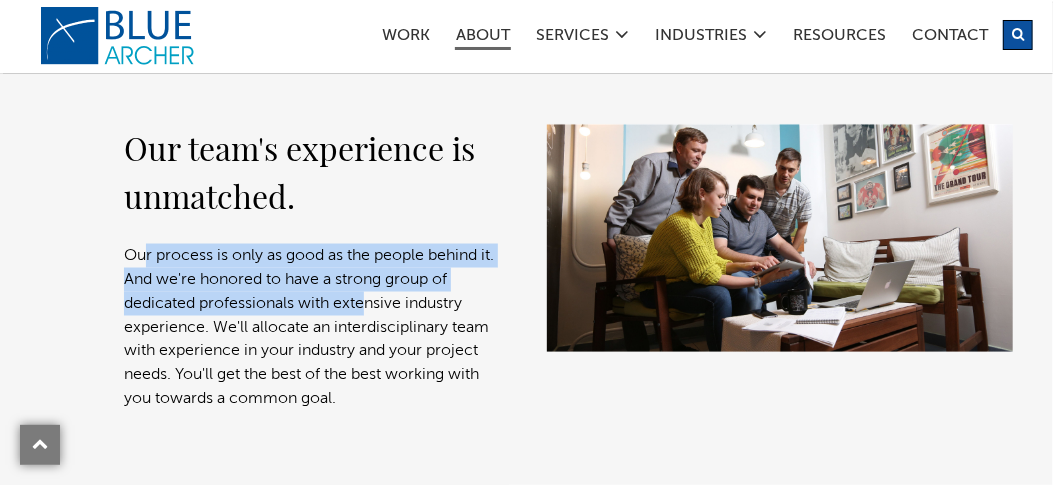 drag, startPoint x: 244, startPoint y: 265, endPoint x: 365, endPoint y: 308, distance: 128.41339 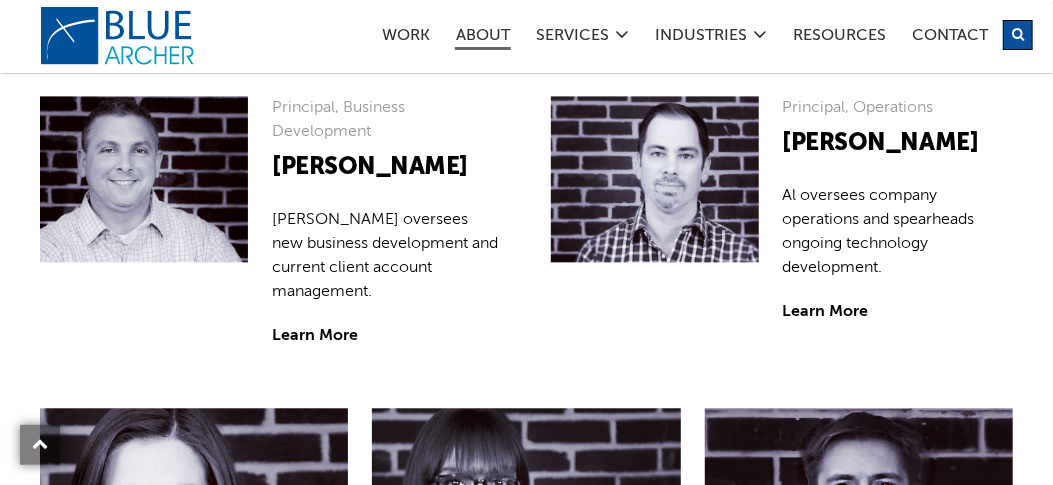 scroll, scrollTop: 1800, scrollLeft: 0, axis: vertical 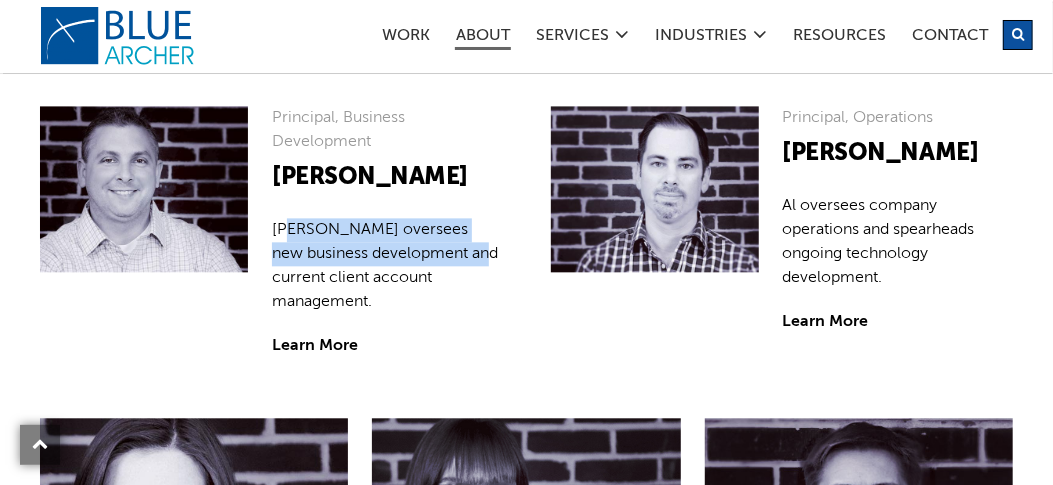 drag, startPoint x: 289, startPoint y: 228, endPoint x: 460, endPoint y: 264, distance: 174.7484 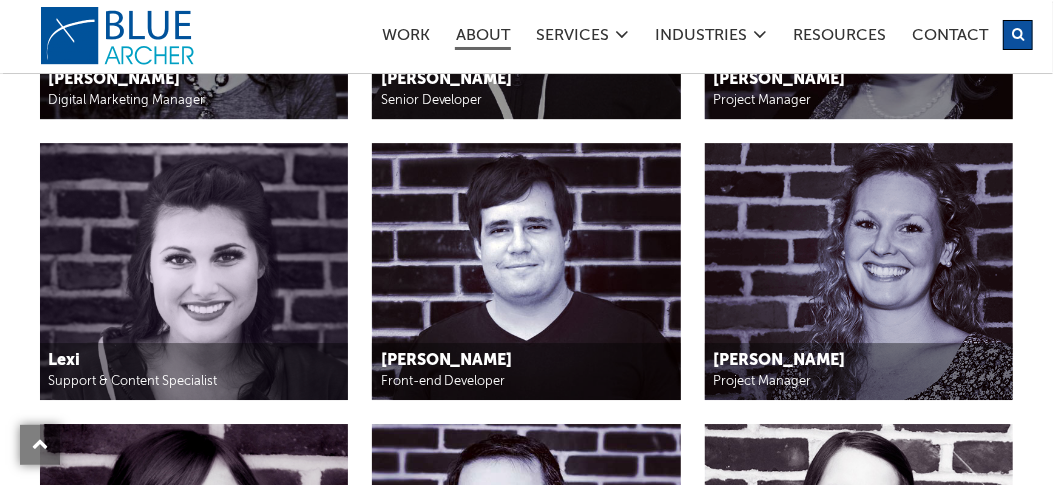 scroll, scrollTop: 2641, scrollLeft: 0, axis: vertical 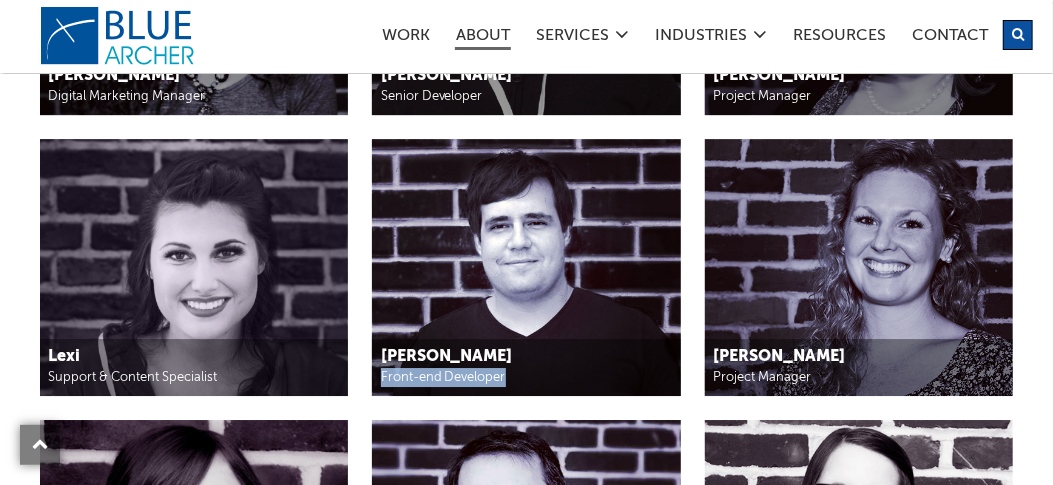 drag, startPoint x: 384, startPoint y: 350, endPoint x: 540, endPoint y: 352, distance: 156.01282 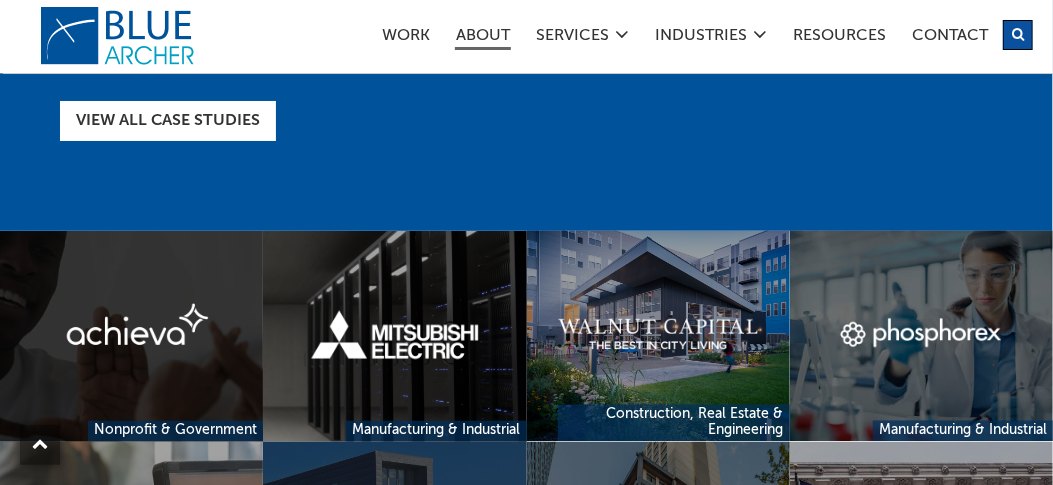 scroll, scrollTop: 4615, scrollLeft: 0, axis: vertical 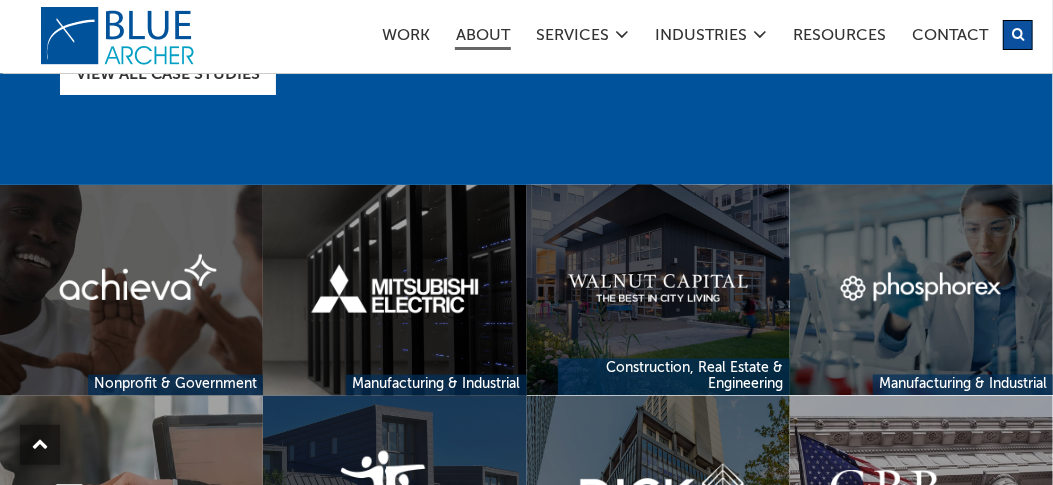 click at bounding box center [658, 290] 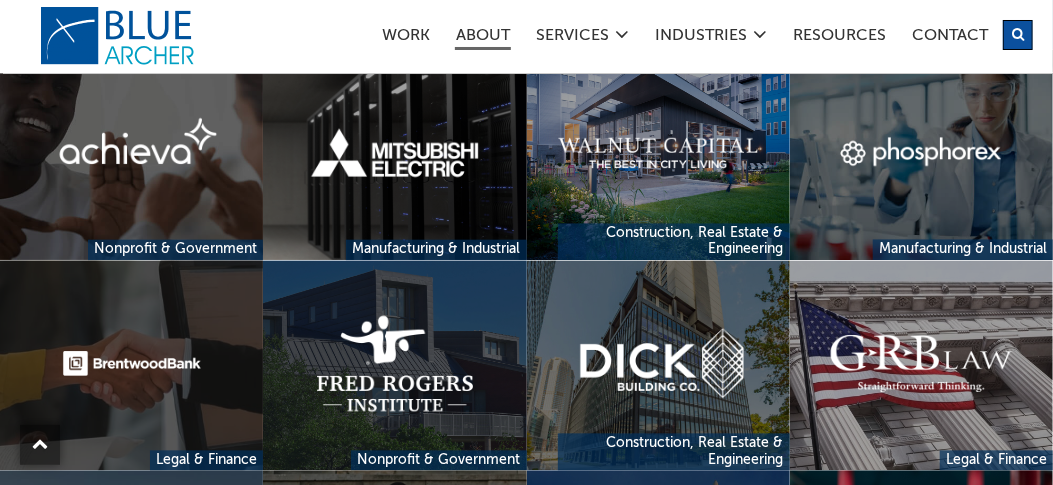 scroll, scrollTop: 4806, scrollLeft: 0, axis: vertical 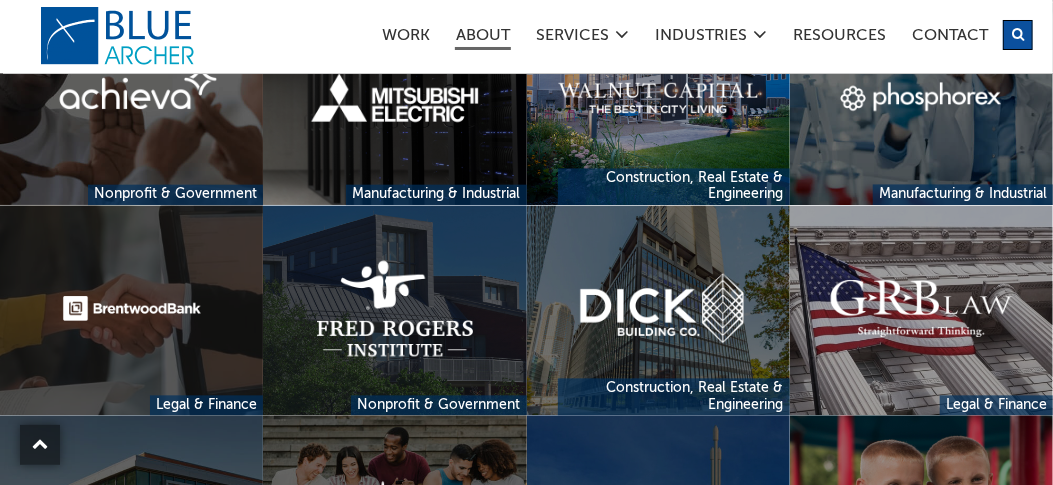 click at bounding box center [131, 310] 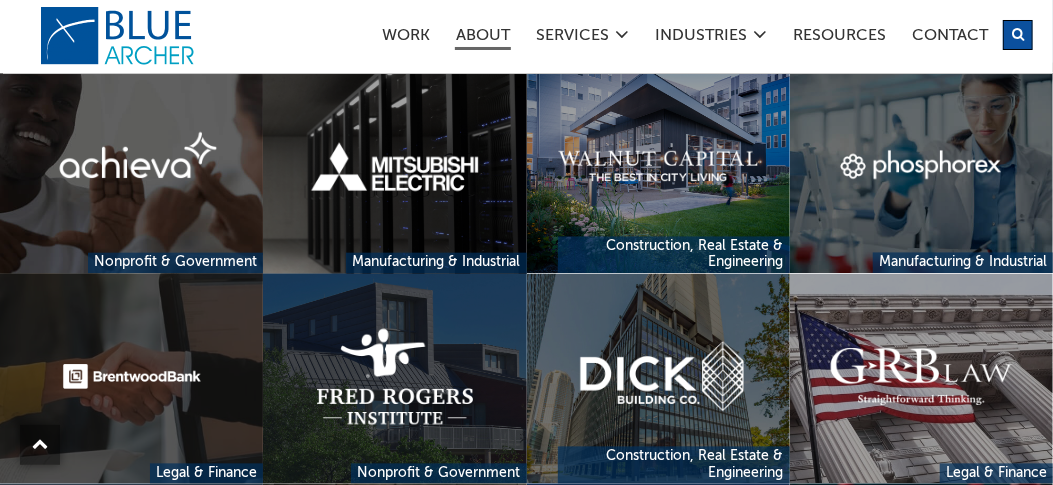 scroll, scrollTop: 4743, scrollLeft: 0, axis: vertical 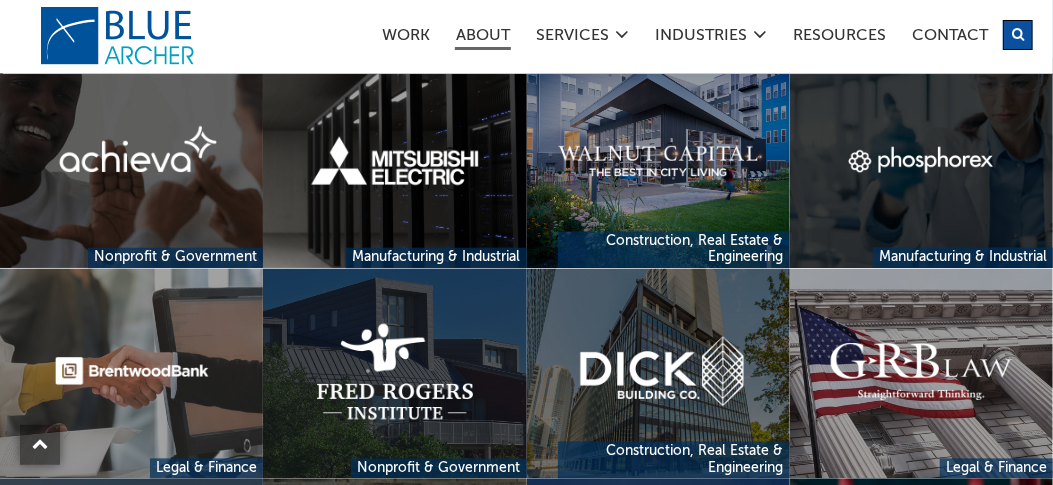 click at bounding box center [921, 162] 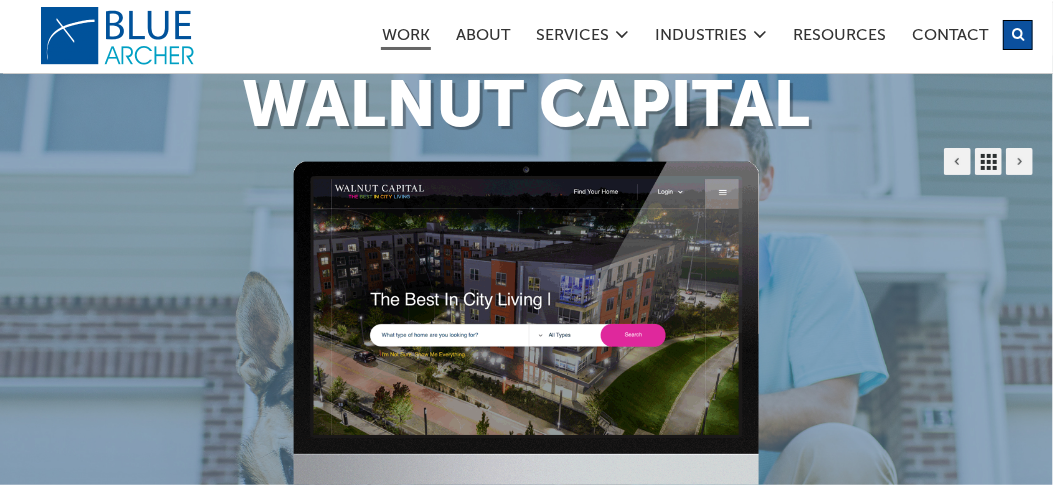 scroll, scrollTop: 104, scrollLeft: 0, axis: vertical 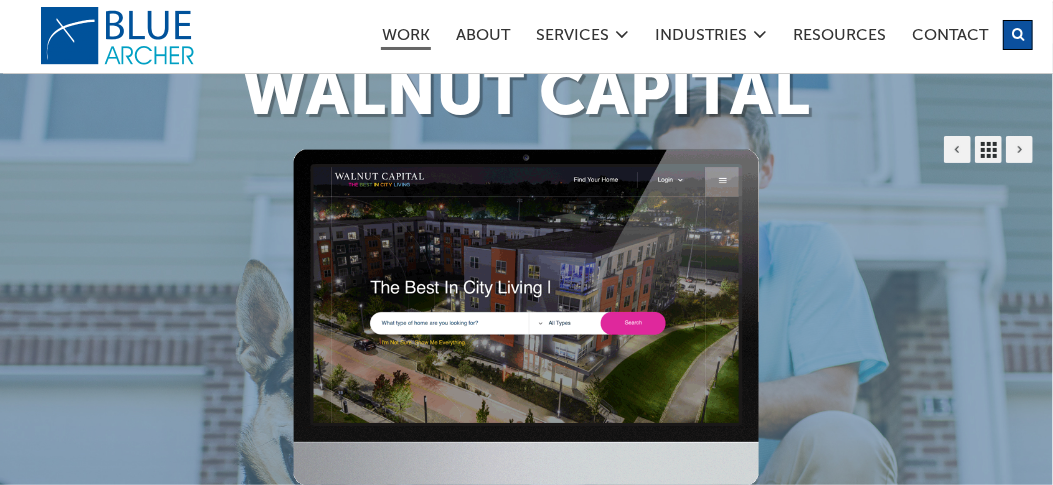 click at bounding box center (526, 318) 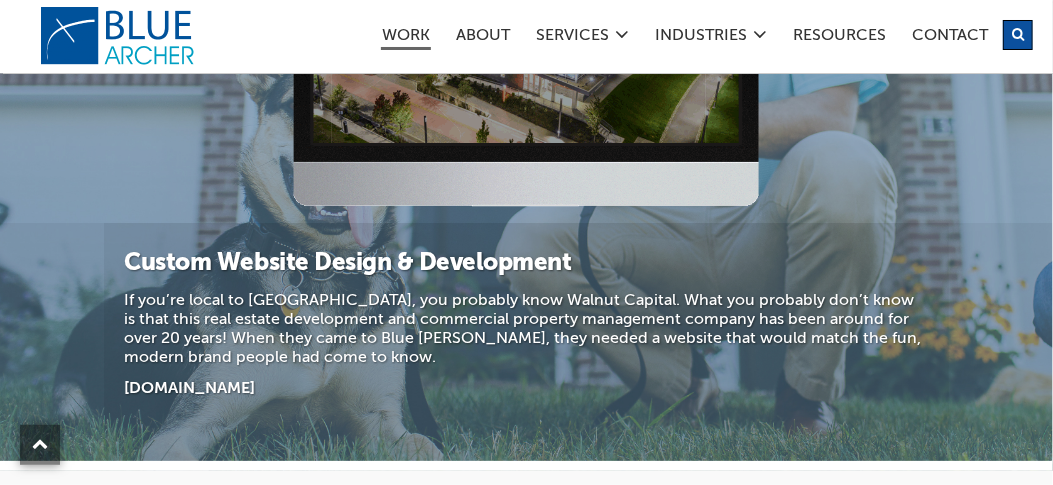 scroll, scrollTop: 439, scrollLeft: 0, axis: vertical 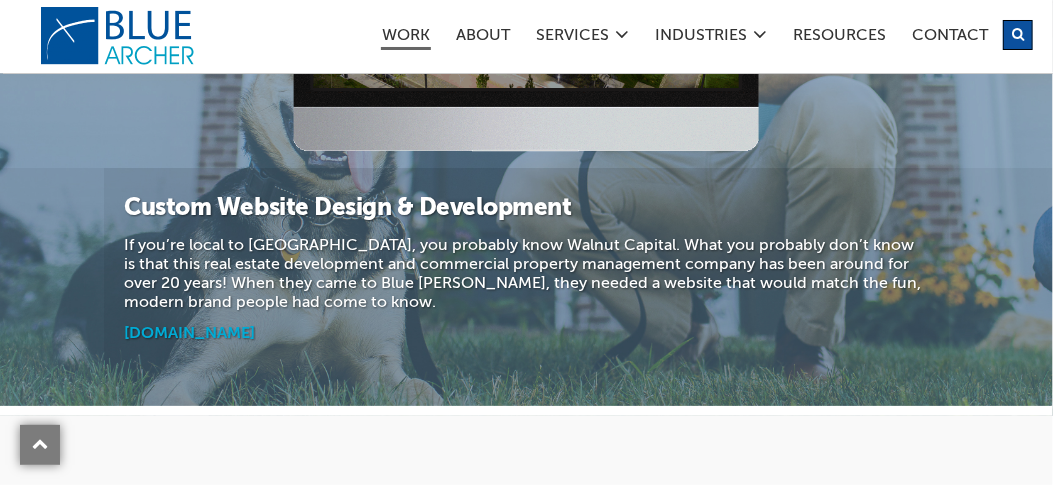 click on "www.walnutcapital.com" at bounding box center [189, 334] 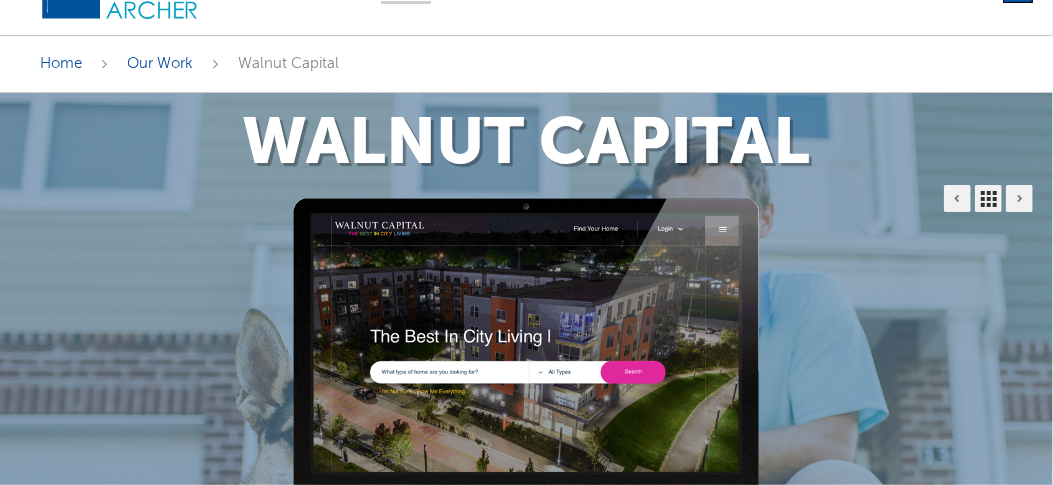 scroll, scrollTop: 0, scrollLeft: 0, axis: both 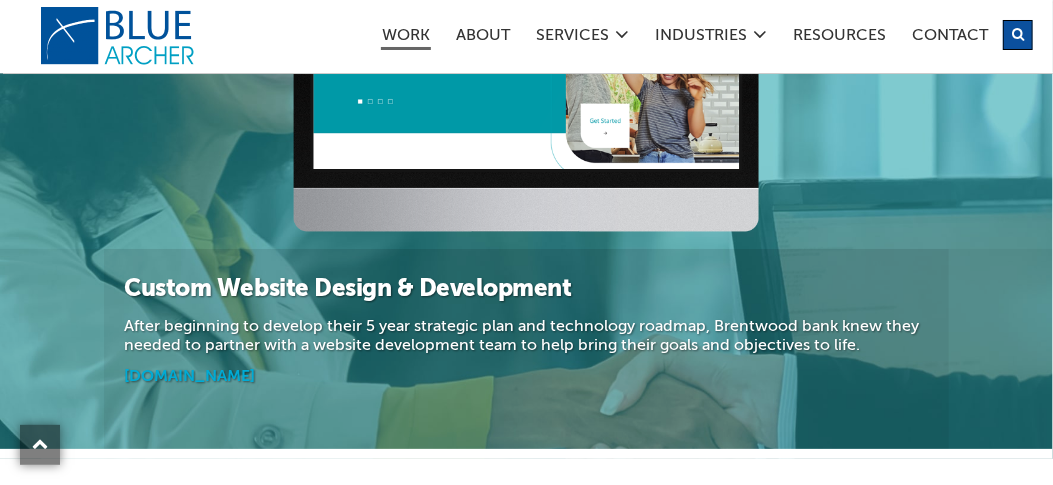 click on "[DOMAIN_NAME]" at bounding box center (189, 377) 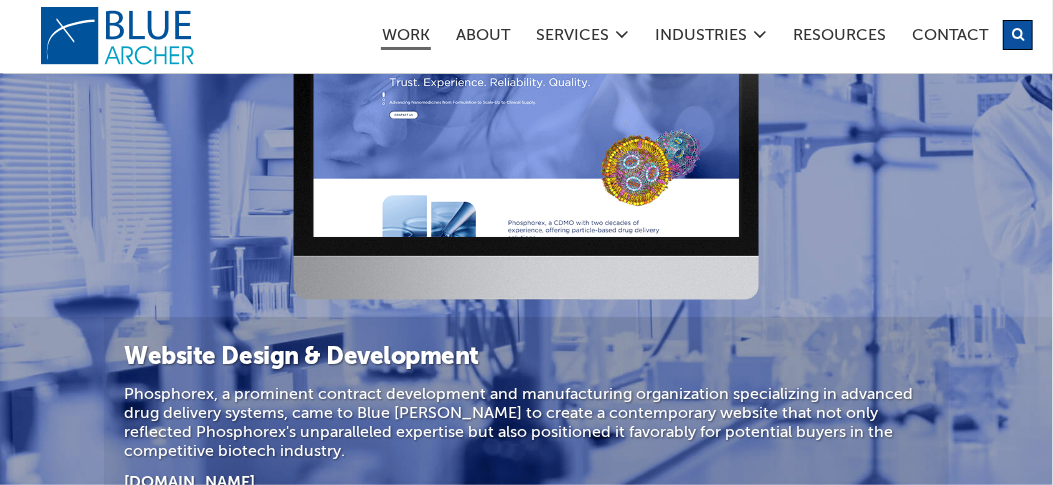 scroll, scrollTop: 386, scrollLeft: 0, axis: vertical 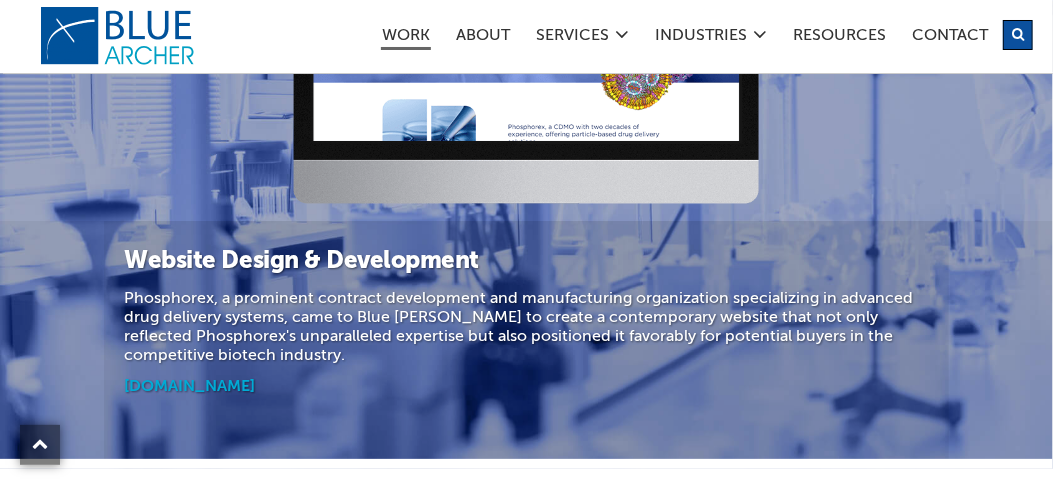 click on "www.phosphorex.com" at bounding box center (189, 387) 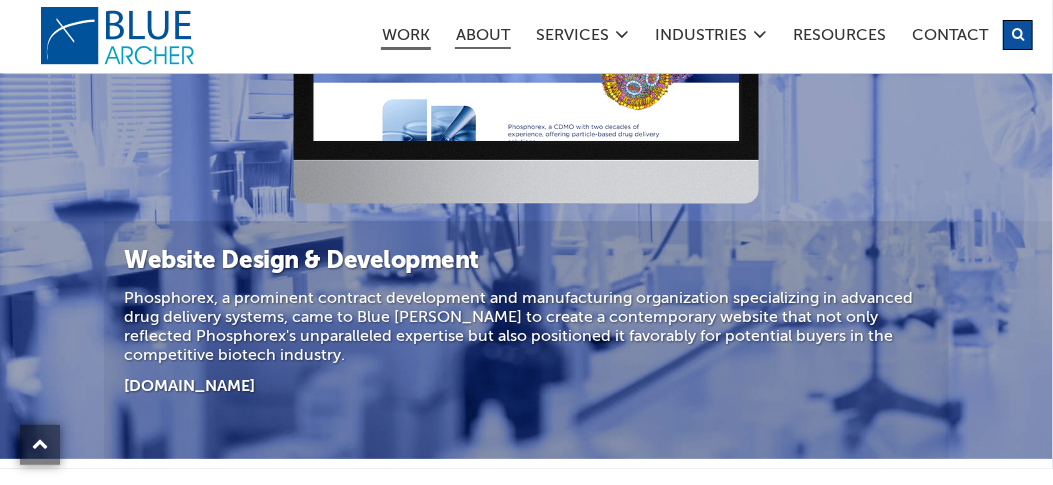 click on "ABOUT" at bounding box center [483, 38] 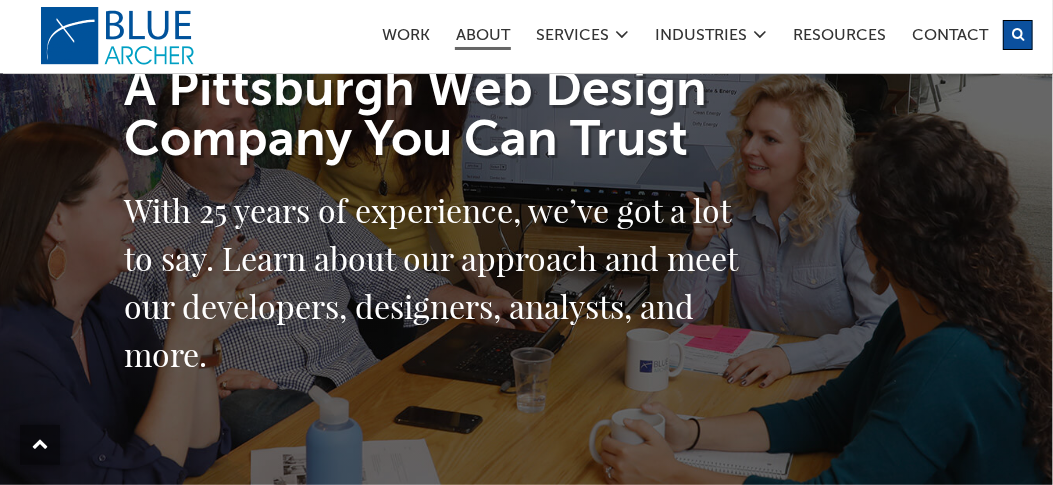 scroll, scrollTop: 0, scrollLeft: 0, axis: both 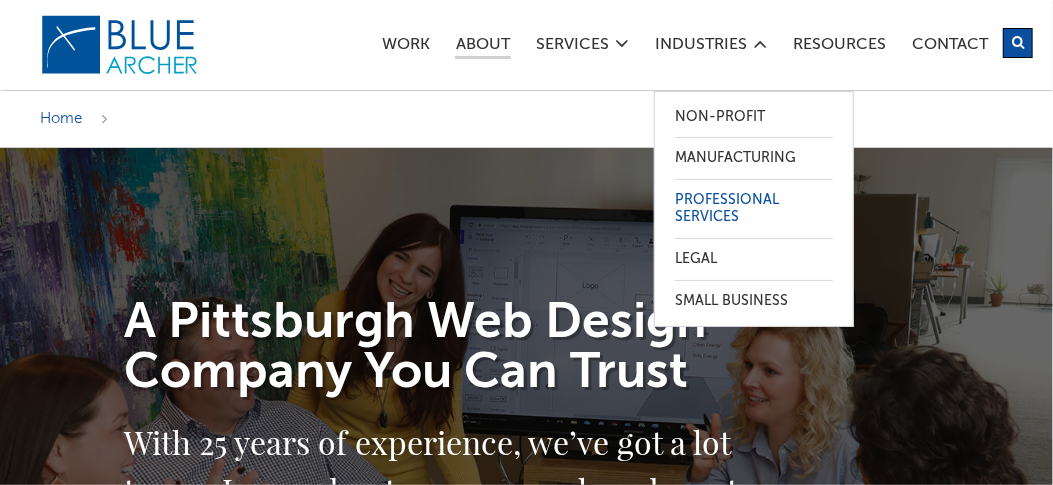 click on "Professional Services" at bounding box center [754, 209] 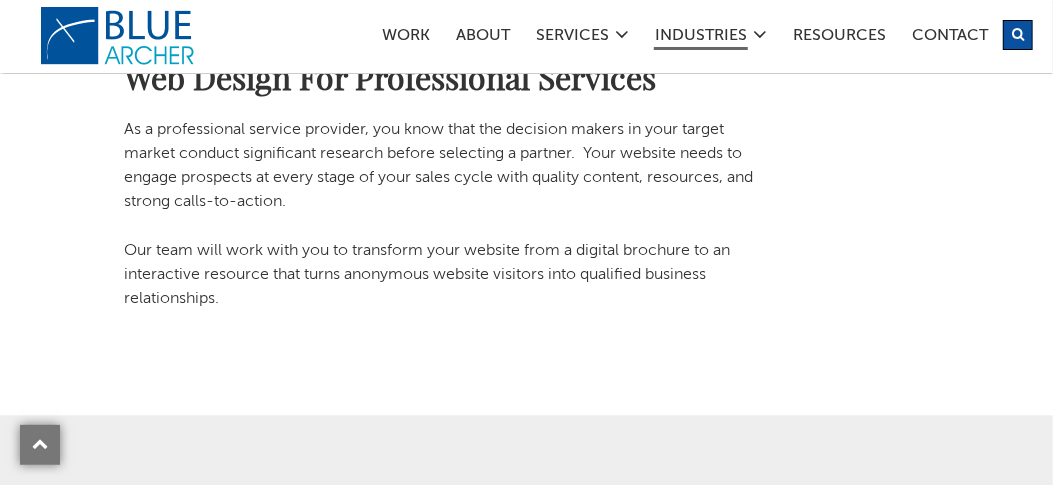 scroll, scrollTop: 880, scrollLeft: 0, axis: vertical 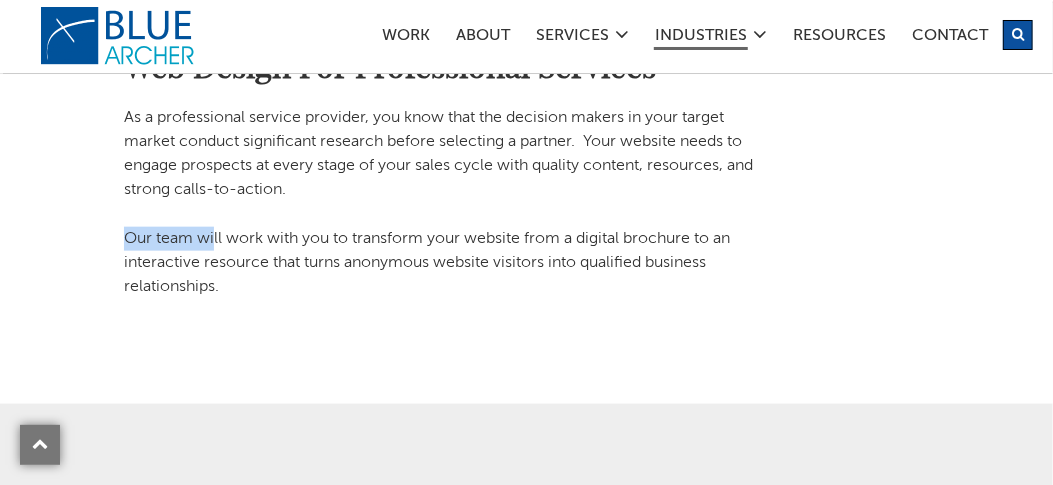 drag, startPoint x: 225, startPoint y: 285, endPoint x: 563, endPoint y: 273, distance: 338.21295 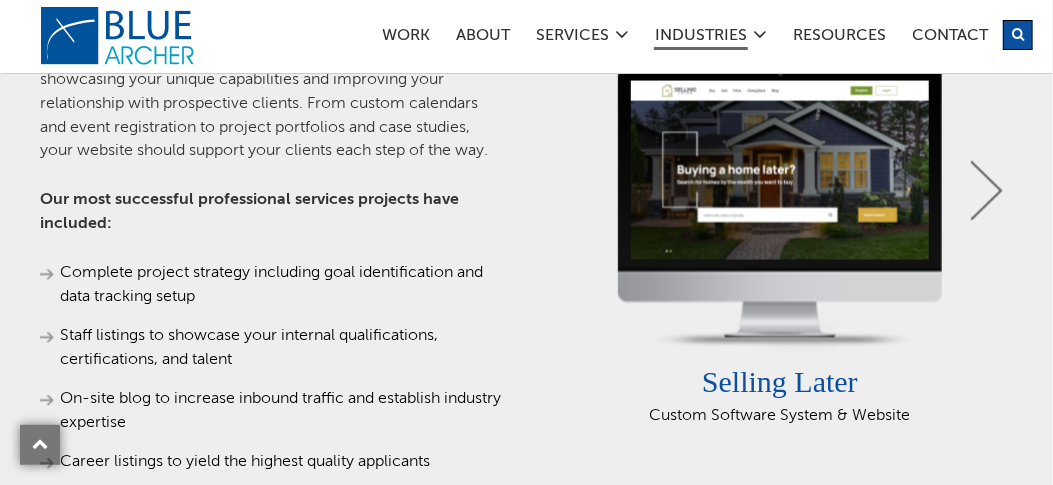 scroll, scrollTop: 1440, scrollLeft: 0, axis: vertical 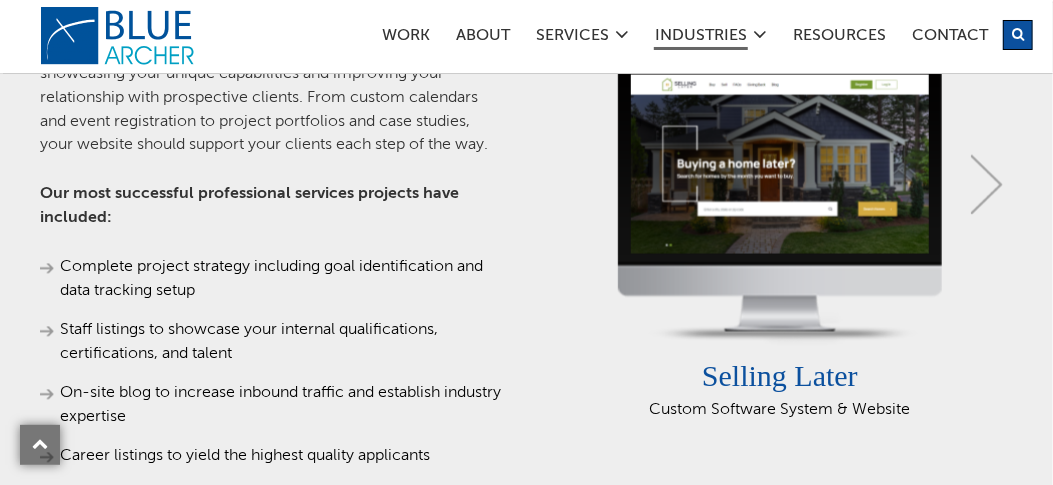 click on "Our most successful professional services projects have included:" at bounding box center [273, 207] 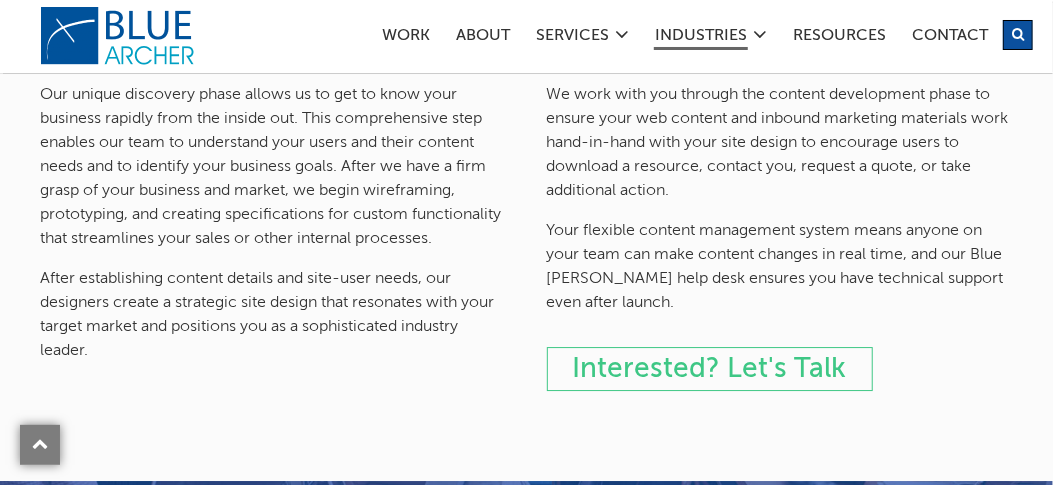scroll, scrollTop: 2570, scrollLeft: 0, axis: vertical 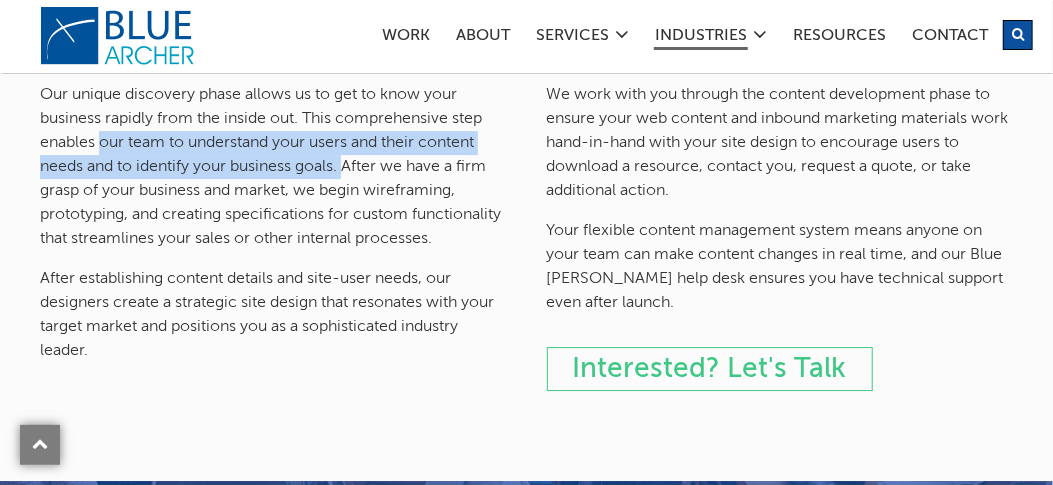 drag, startPoint x: 105, startPoint y: 190, endPoint x: 345, endPoint y: 215, distance: 241.29857 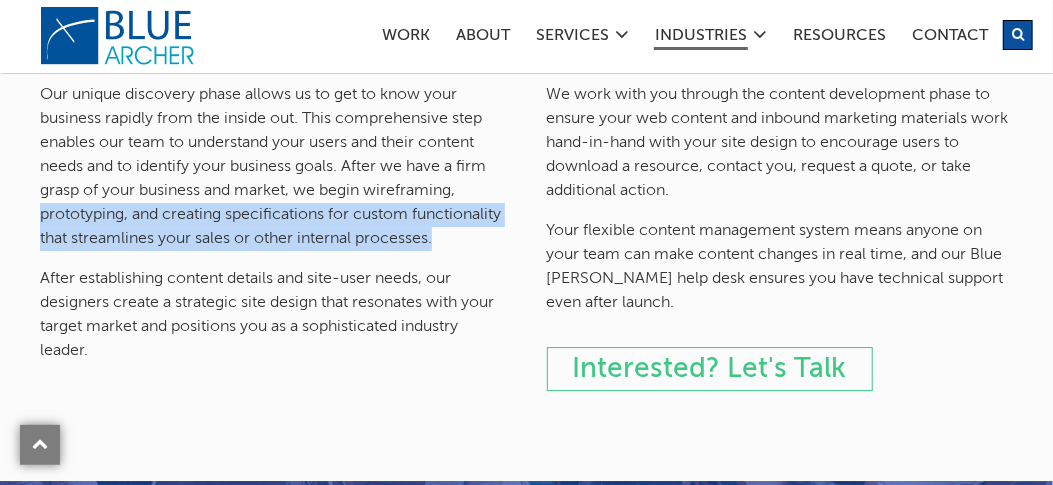 drag, startPoint x: 45, startPoint y: 260, endPoint x: 440, endPoint y: 279, distance: 395.4567 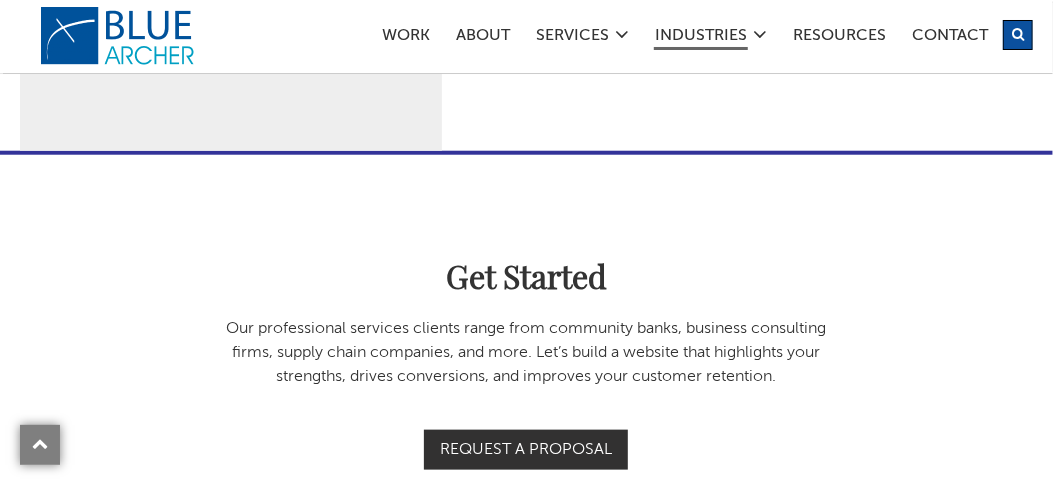 scroll, scrollTop: 3900, scrollLeft: 0, axis: vertical 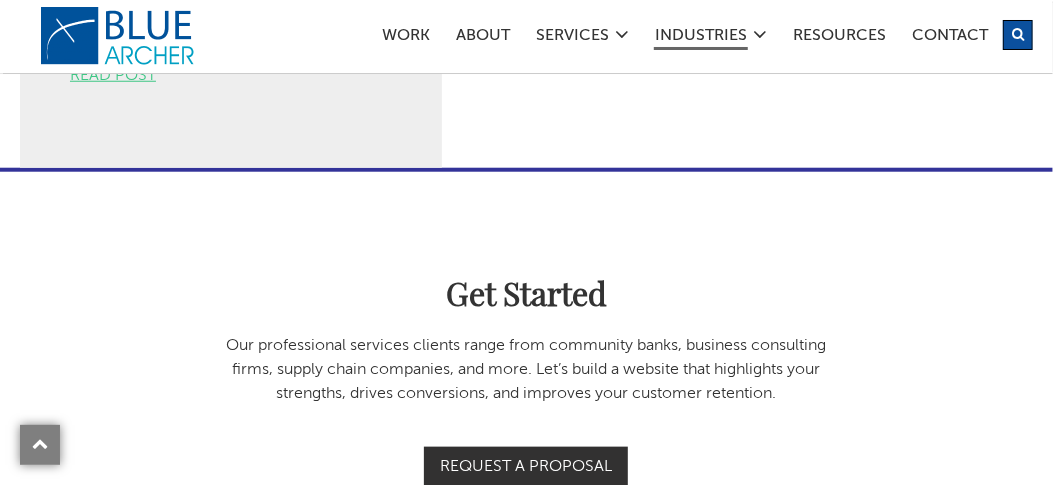 click on "Read post" at bounding box center [113, 76] 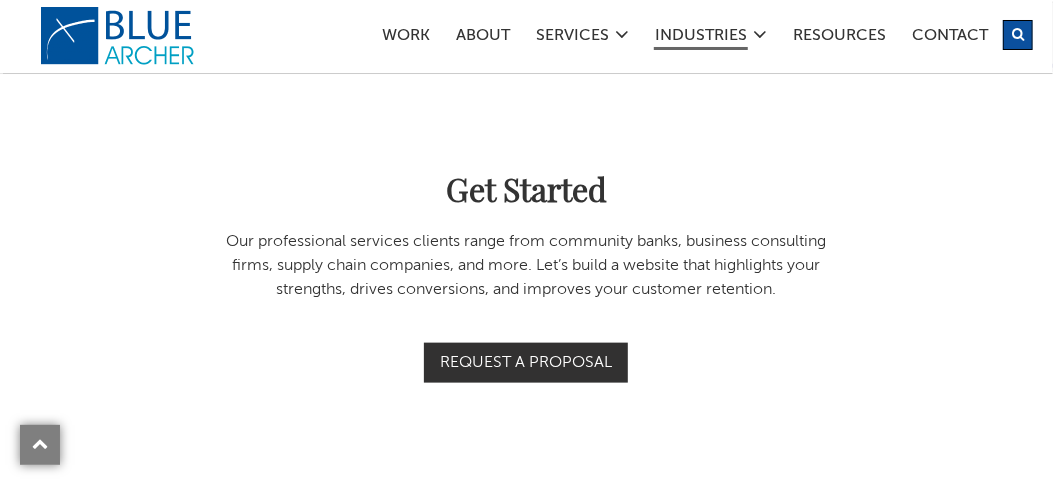scroll, scrollTop: 4036, scrollLeft: 0, axis: vertical 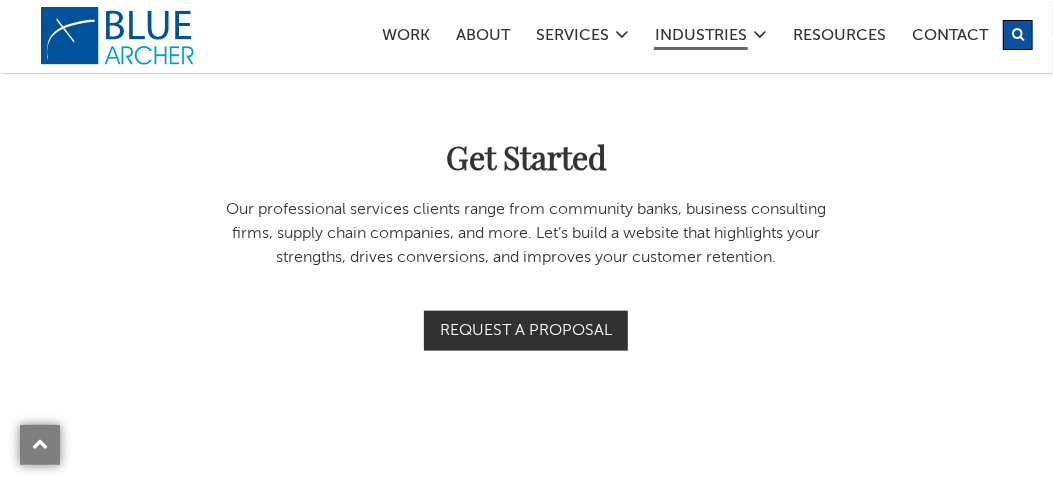 drag, startPoint x: 551, startPoint y: 283, endPoint x: 800, endPoint y: 298, distance: 249.4514 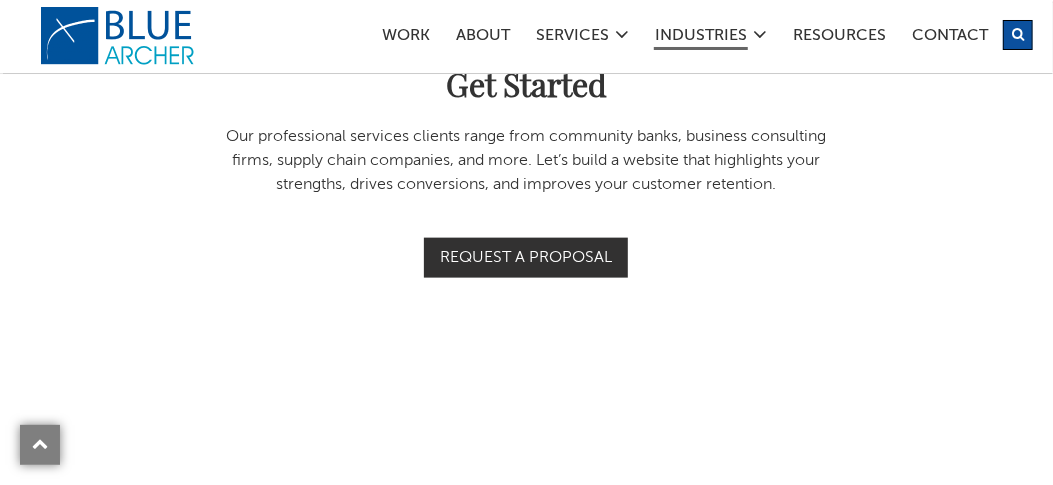 scroll, scrollTop: 4115, scrollLeft: 0, axis: vertical 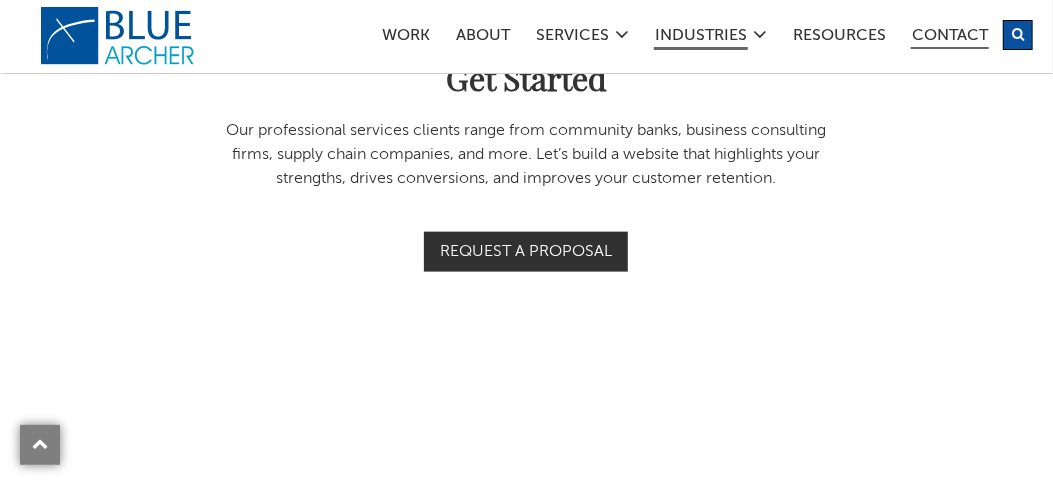 click on "Contact" at bounding box center (950, 38) 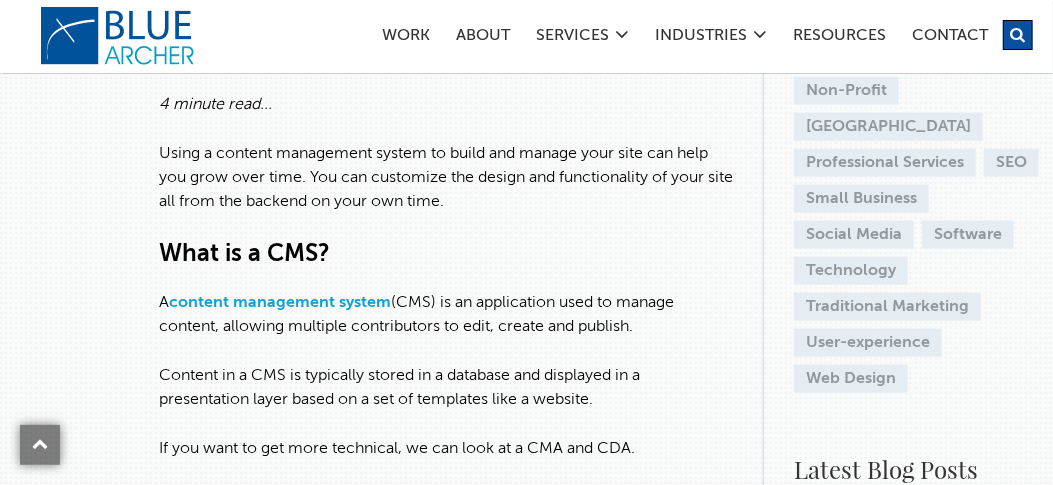 scroll, scrollTop: 753, scrollLeft: 0, axis: vertical 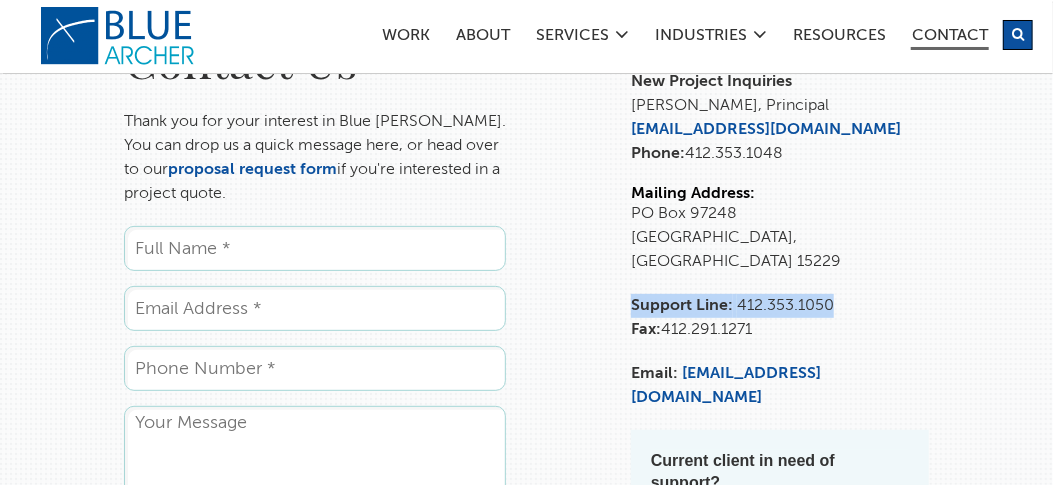 drag, startPoint x: 634, startPoint y: 280, endPoint x: 865, endPoint y: 278, distance: 231.00865 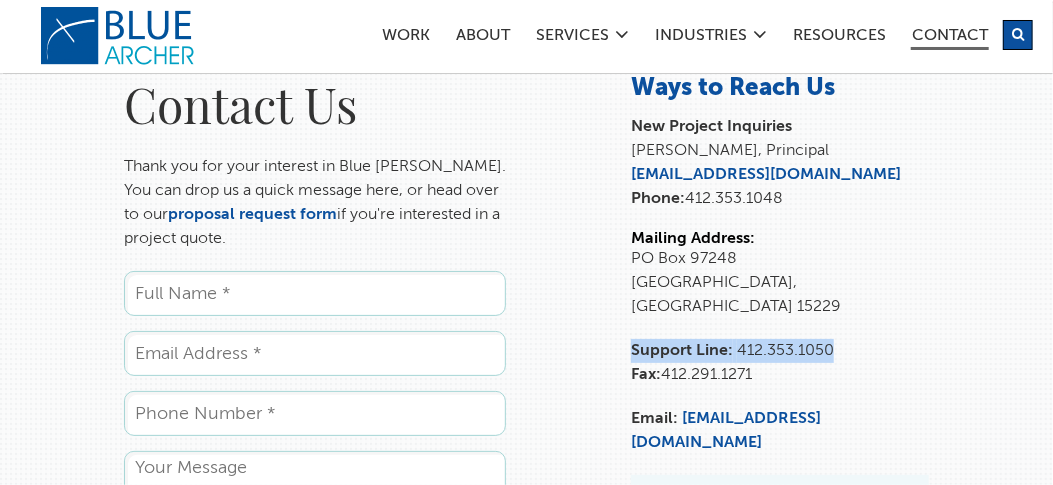 scroll, scrollTop: 135, scrollLeft: 0, axis: vertical 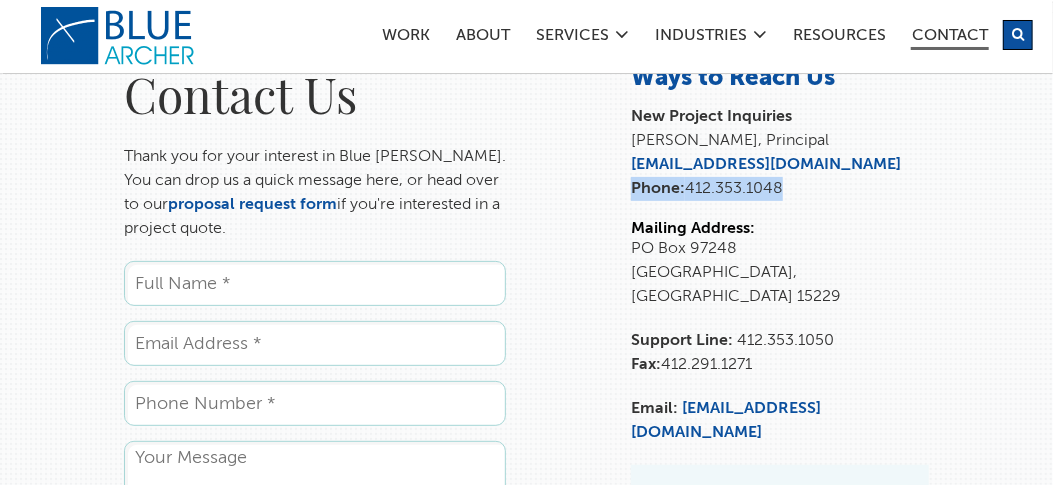 drag, startPoint x: 633, startPoint y: 188, endPoint x: 793, endPoint y: 193, distance: 160.07811 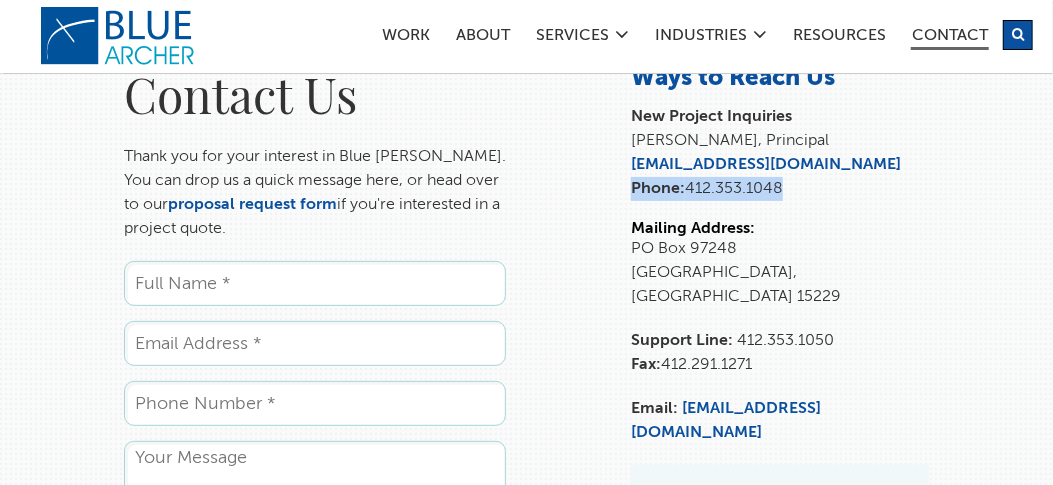 click on "New Project Inquiries
Robert Faletti, Principal
rfaletti@bluearcher.com
Phone:  412.353.1048" at bounding box center [780, 153] 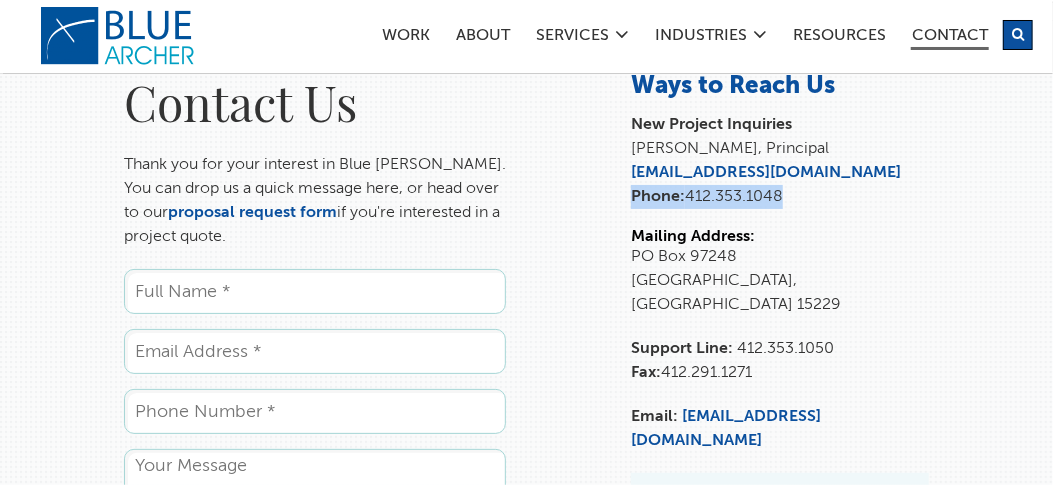 scroll, scrollTop: 119, scrollLeft: 0, axis: vertical 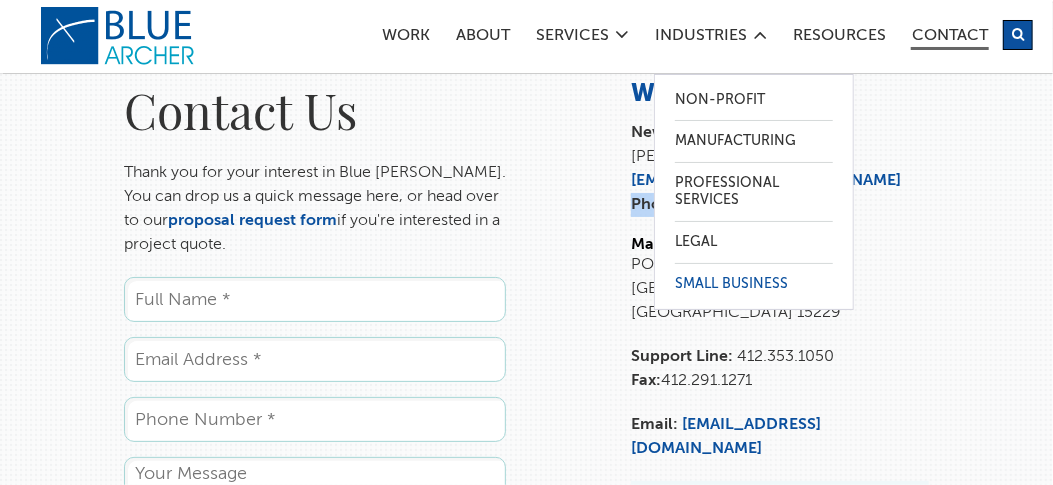 click on "Small Business" at bounding box center [754, 284] 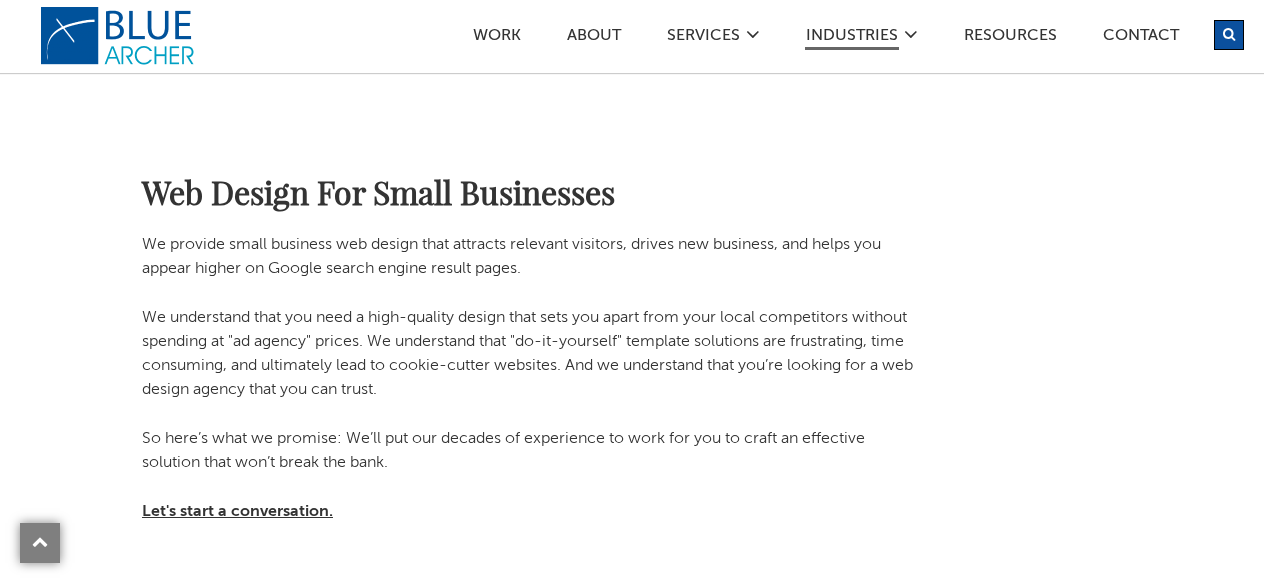 scroll, scrollTop: 763, scrollLeft: 0, axis: vertical 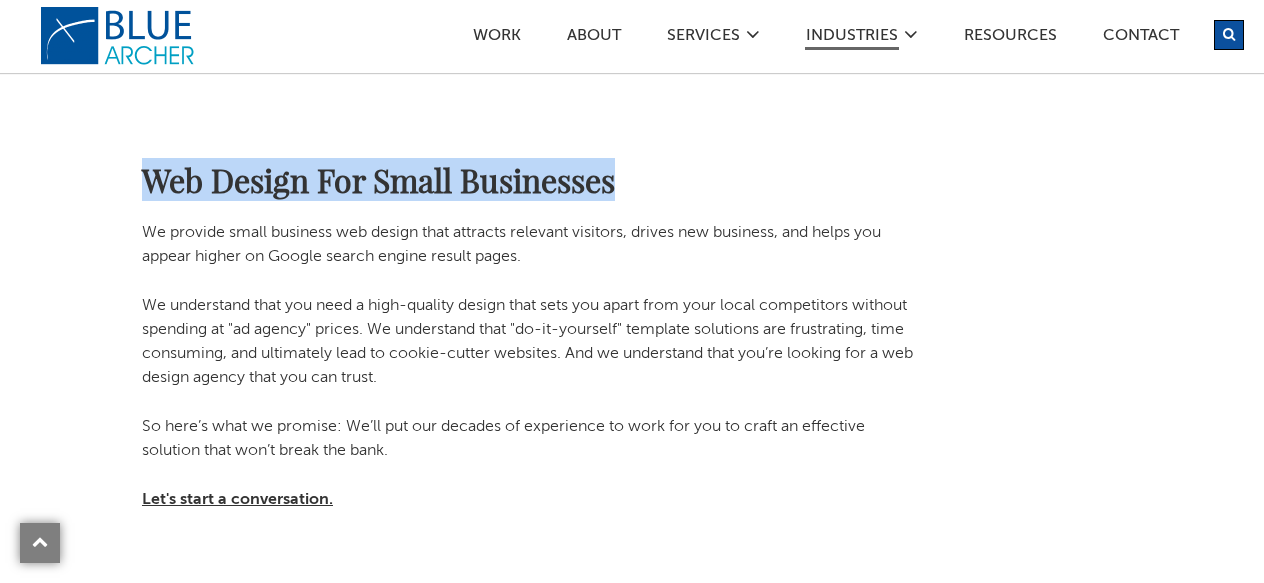 drag, startPoint x: 234, startPoint y: 187, endPoint x: 751, endPoint y: 193, distance: 517.0348 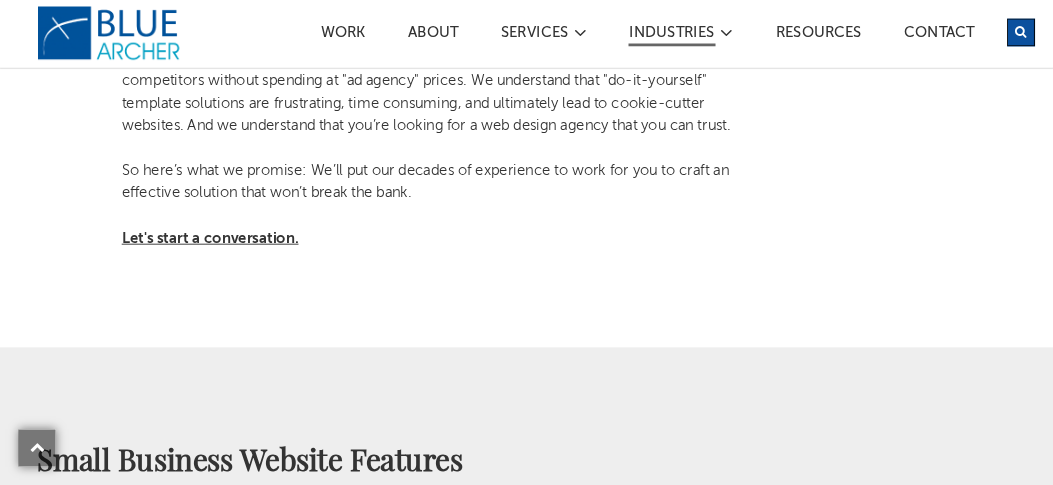scroll, scrollTop: 1054, scrollLeft: 0, axis: vertical 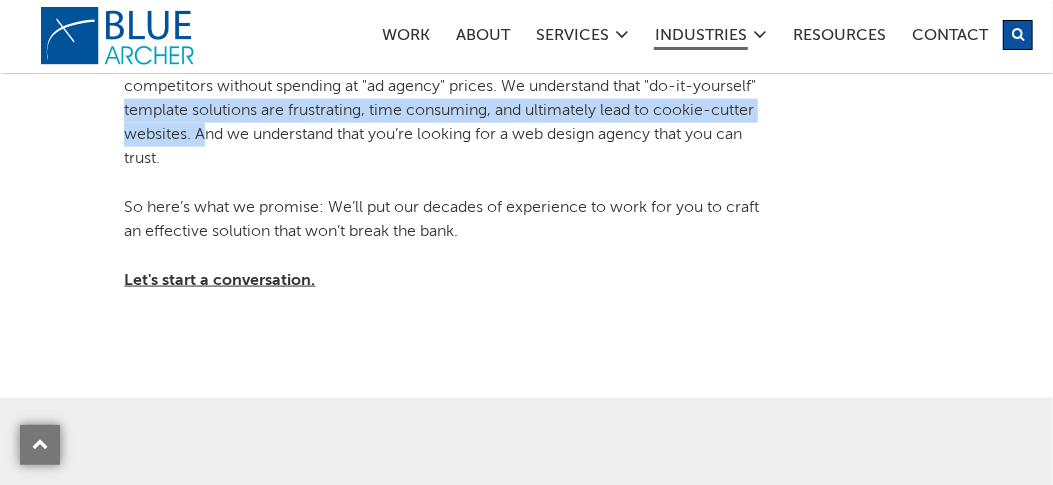 drag, startPoint x: 124, startPoint y: 156, endPoint x: 215, endPoint y: 183, distance: 94.92102 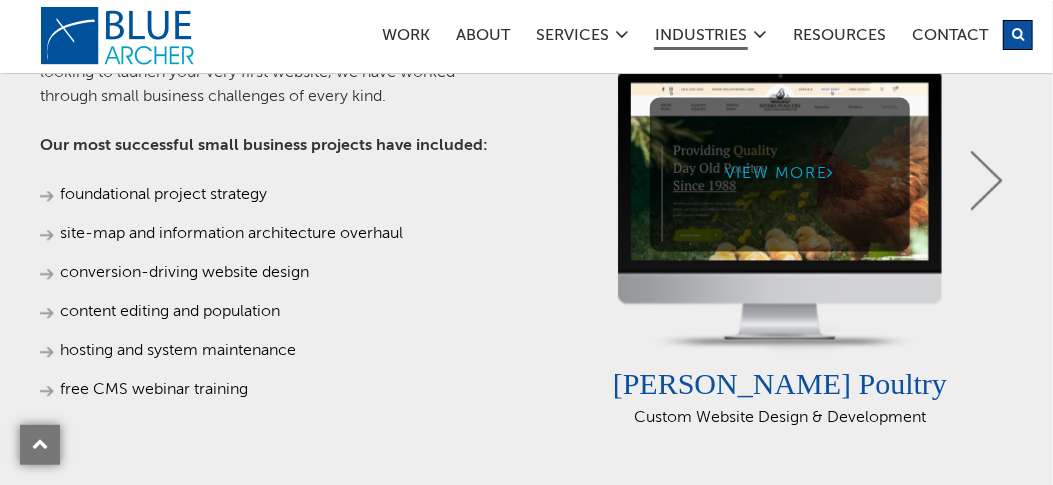 scroll, scrollTop: 1581, scrollLeft: 0, axis: vertical 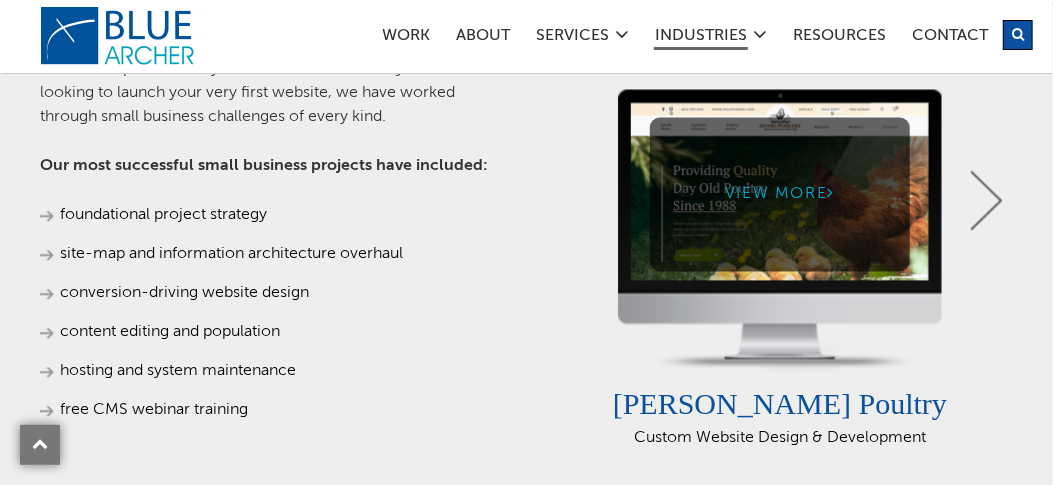 click on "View More" at bounding box center [779, 193] 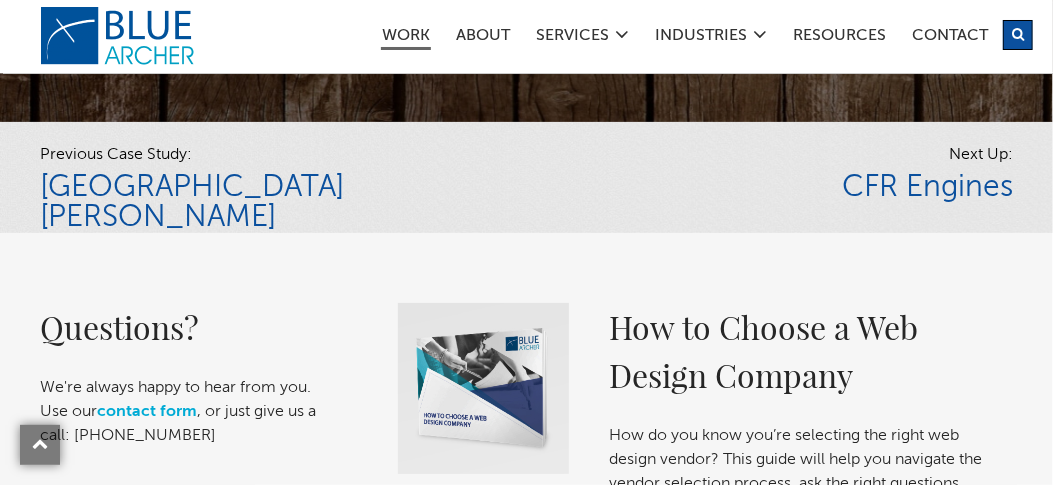 scroll, scrollTop: 5860, scrollLeft: 0, axis: vertical 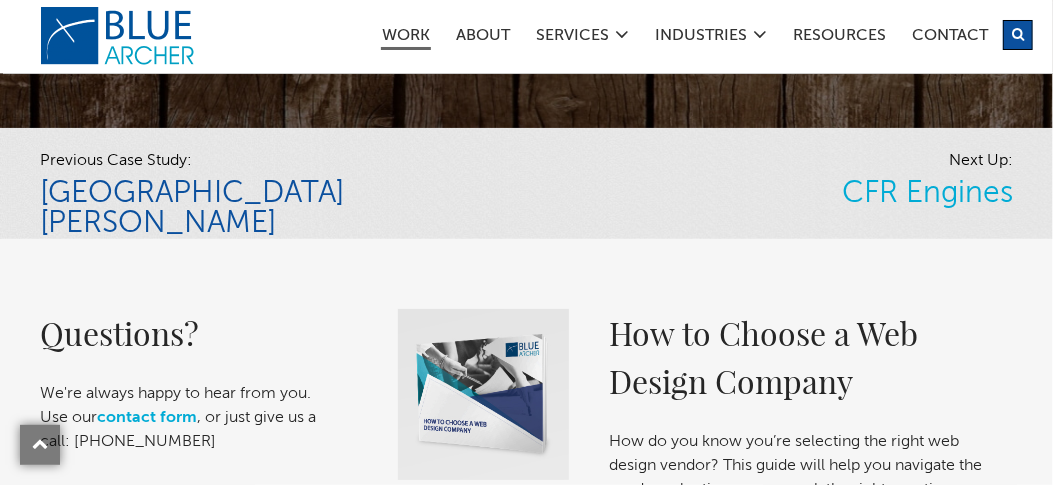 drag, startPoint x: 979, startPoint y: 157, endPoint x: 928, endPoint y: 154, distance: 51.088158 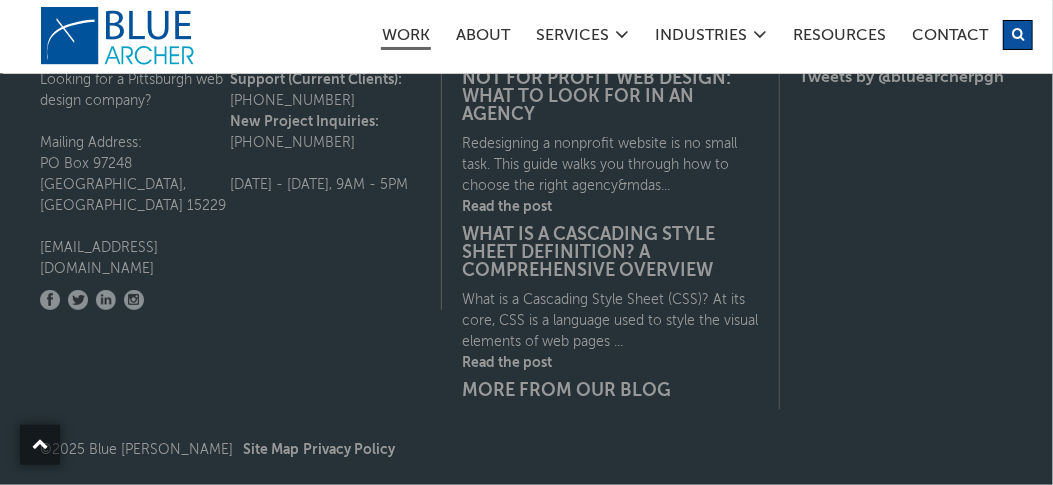 scroll, scrollTop: 6563, scrollLeft: 0, axis: vertical 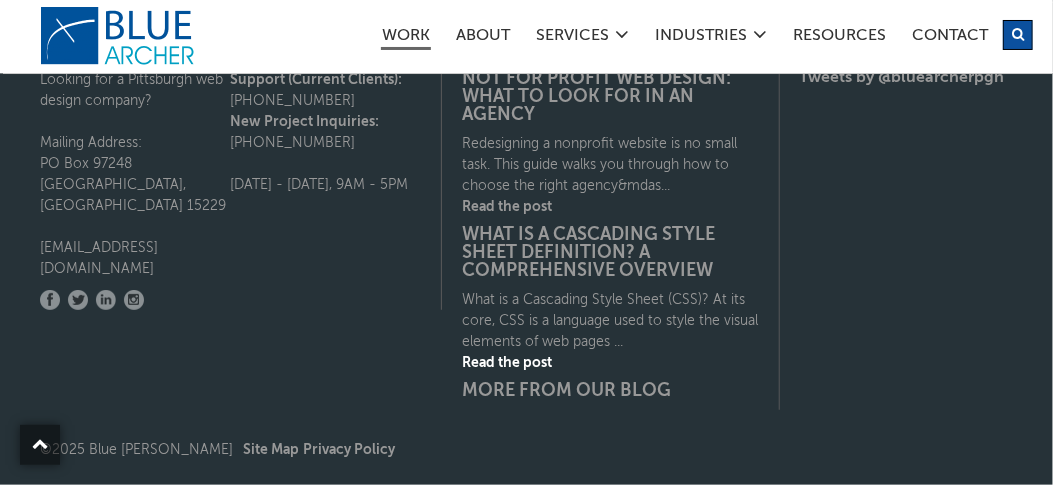 click on "Read the post" at bounding box center (610, 363) 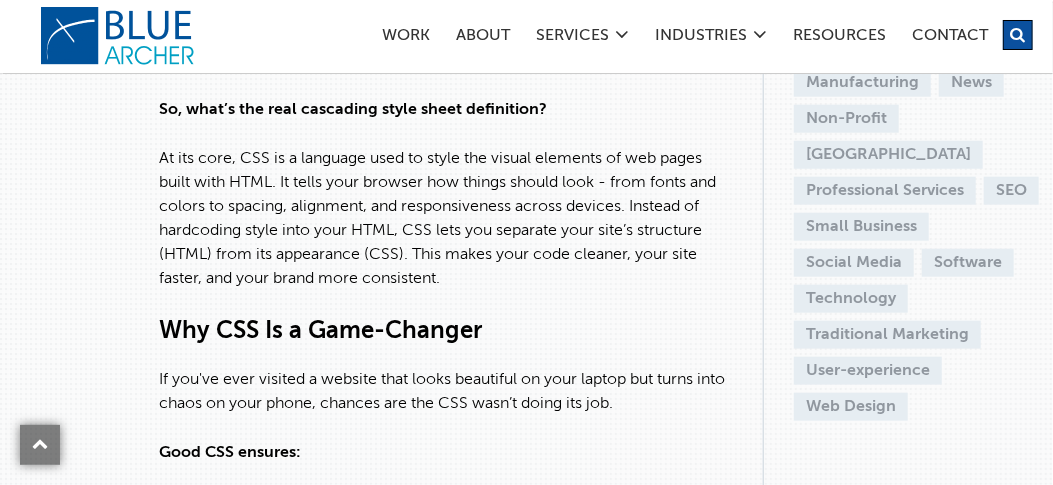 scroll, scrollTop: 795, scrollLeft: 0, axis: vertical 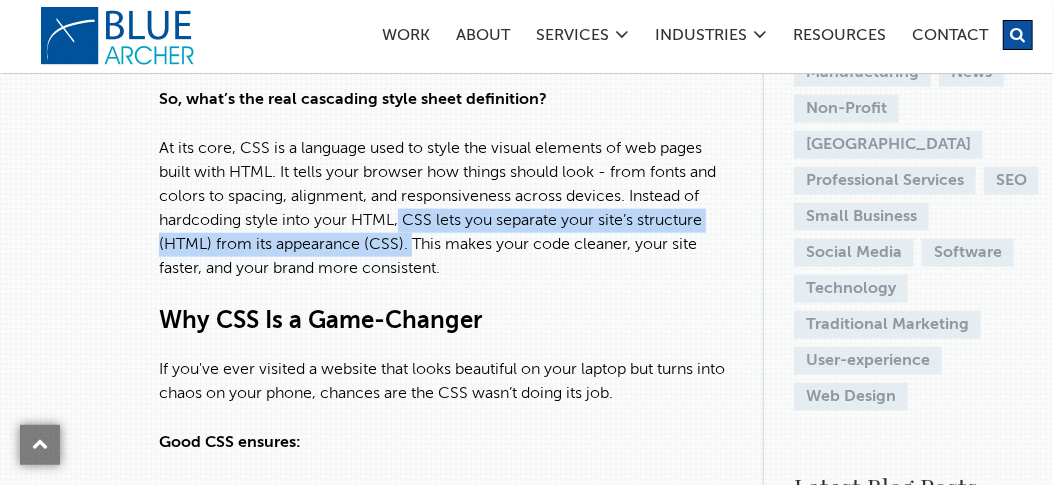 drag, startPoint x: 416, startPoint y: 245, endPoint x: 396, endPoint y: 225, distance: 28.284271 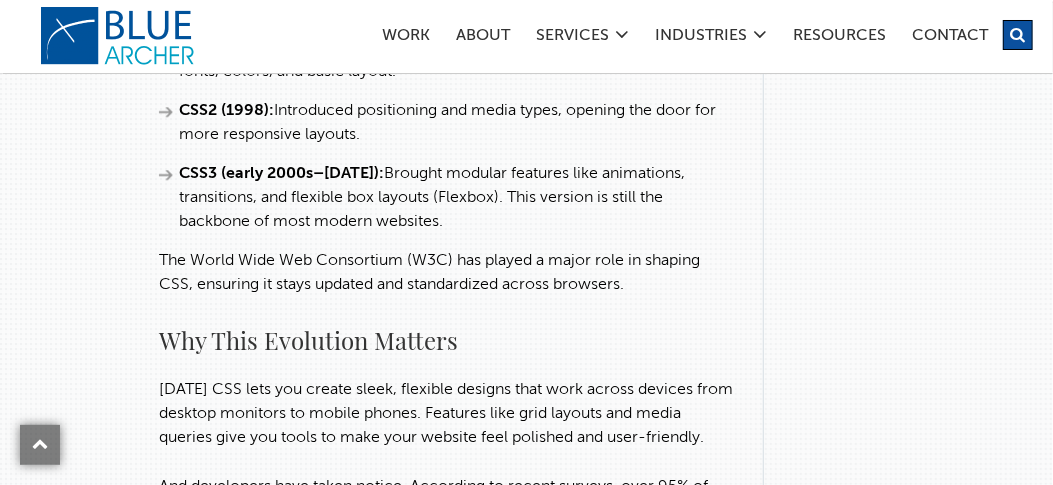 scroll, scrollTop: 1937, scrollLeft: 0, axis: vertical 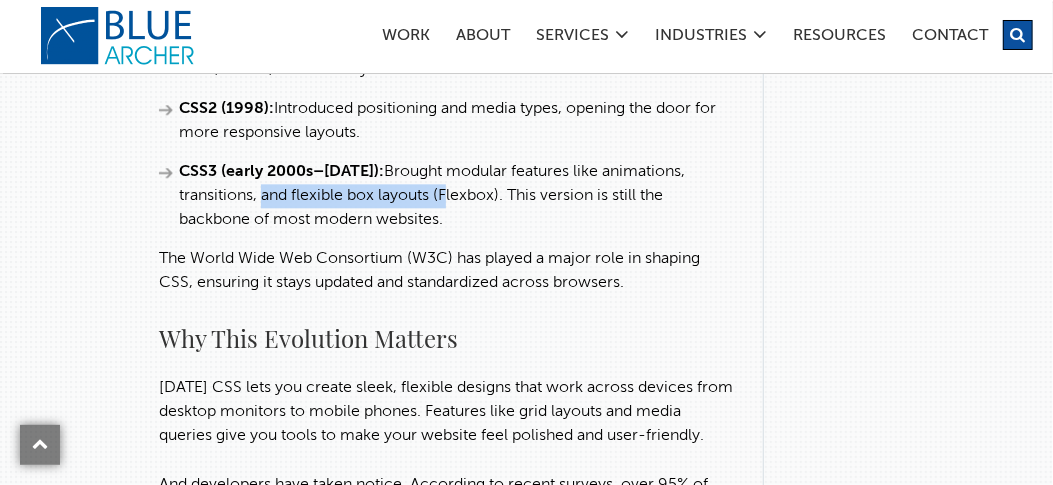 drag, startPoint x: 256, startPoint y: 193, endPoint x: 442, endPoint y: 193, distance: 186 